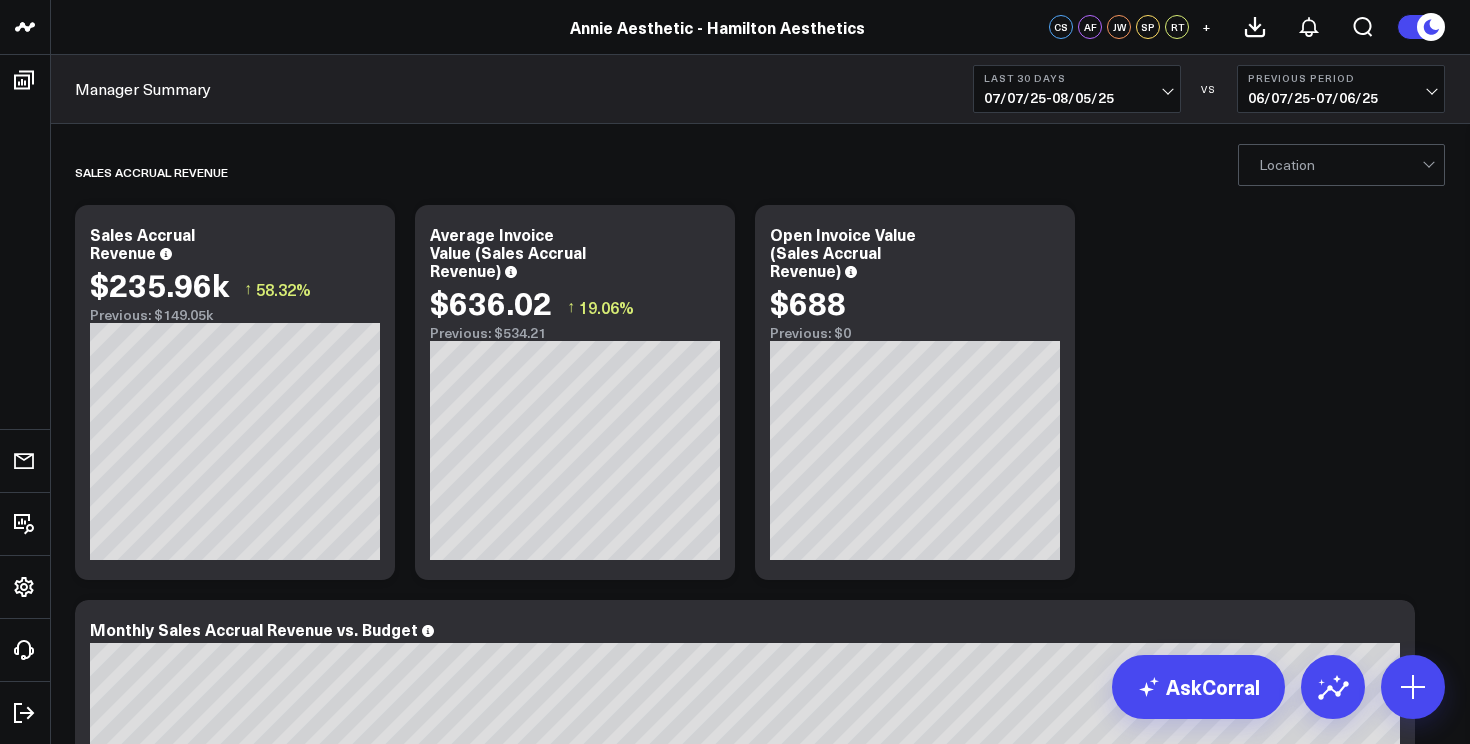 scroll, scrollTop: 0, scrollLeft: 0, axis: both 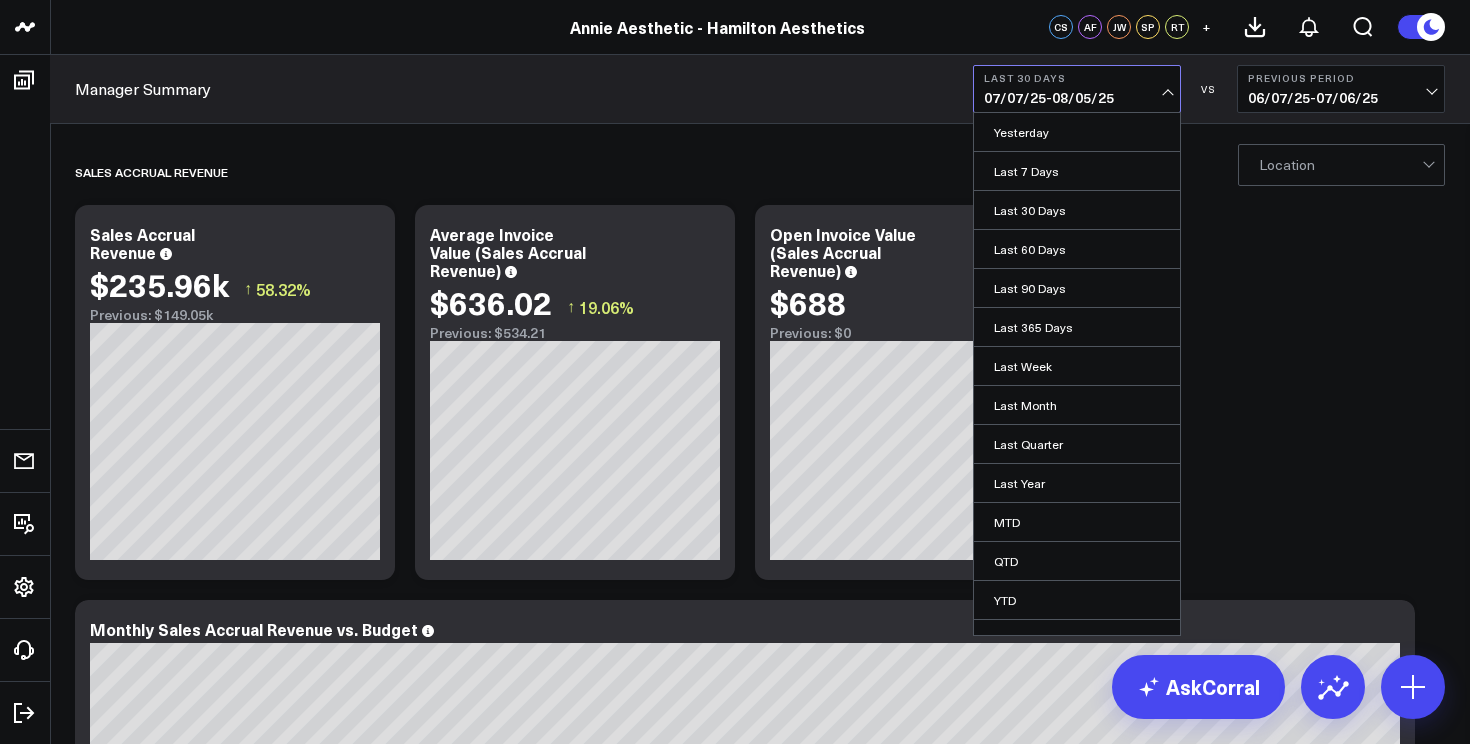 click on "Manager Summary Last 30 Days [DATE]  -  [DATE] Yesterday Last 7 Days Last 30 Days Last 60 Days Last 90 Days Last 365 Days Last Week Last Month Last Quarter Last Year MTD QTD YTD Custom Dates VS Previous Period [DATE]  -  [DATE]" at bounding box center [760, 89] 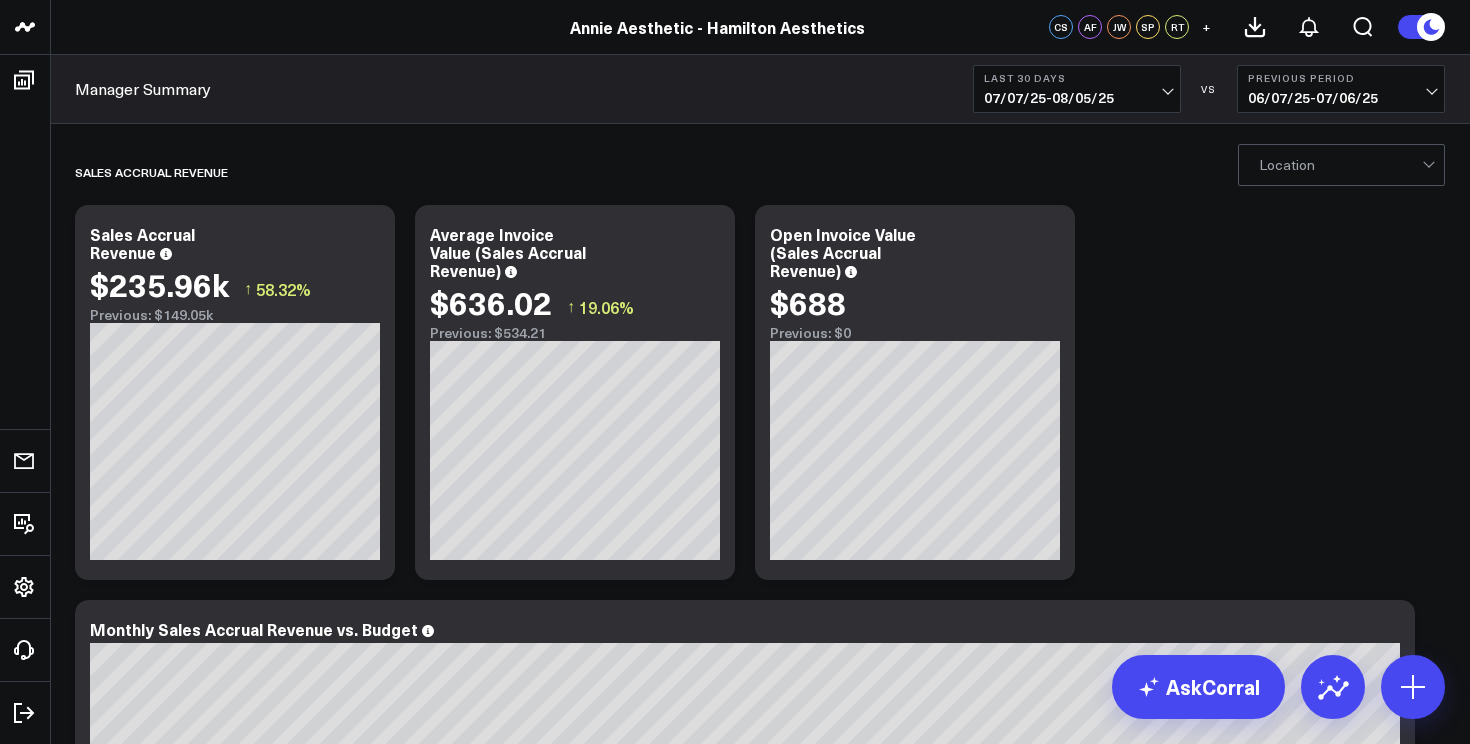 click on "07/07/25  -  08/05/25" at bounding box center (1077, 98) 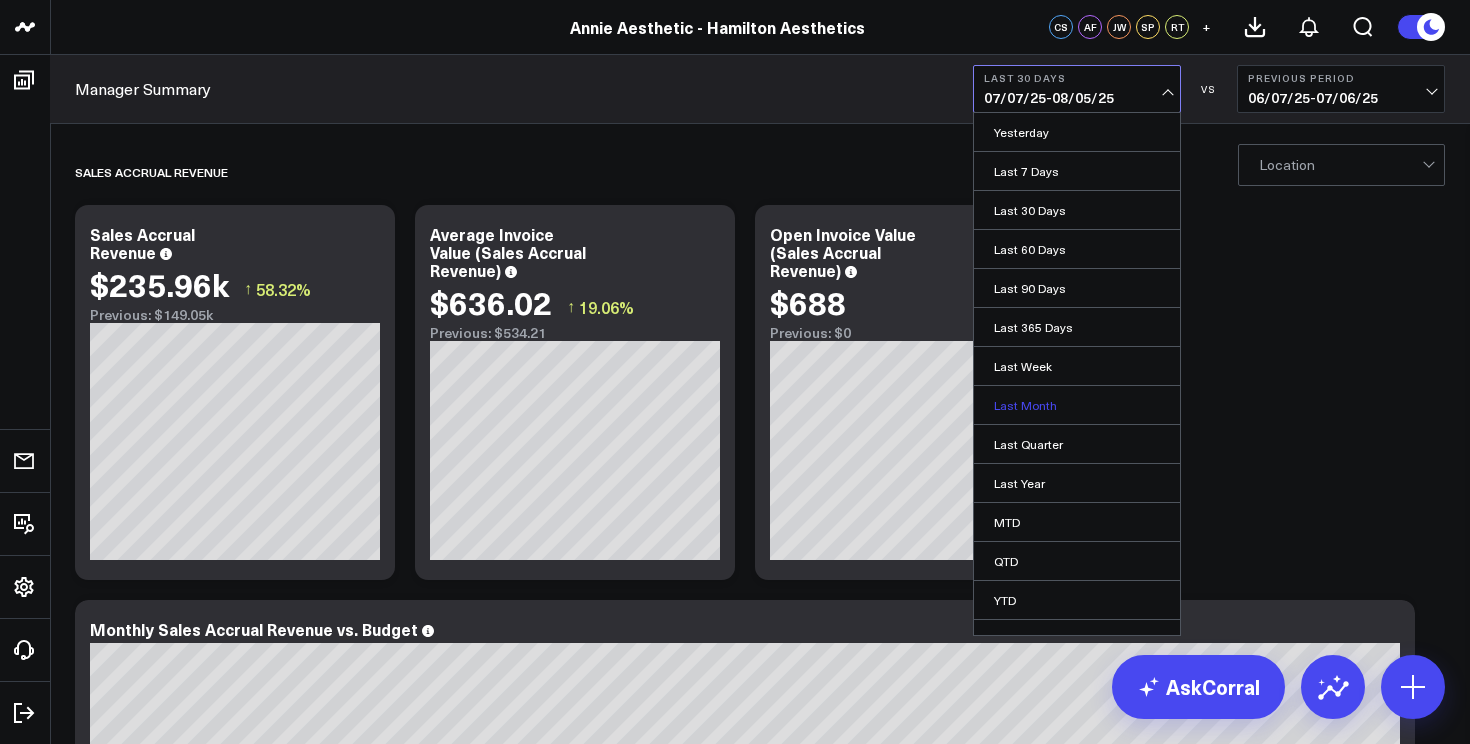 click on "Last Month" at bounding box center [1077, 405] 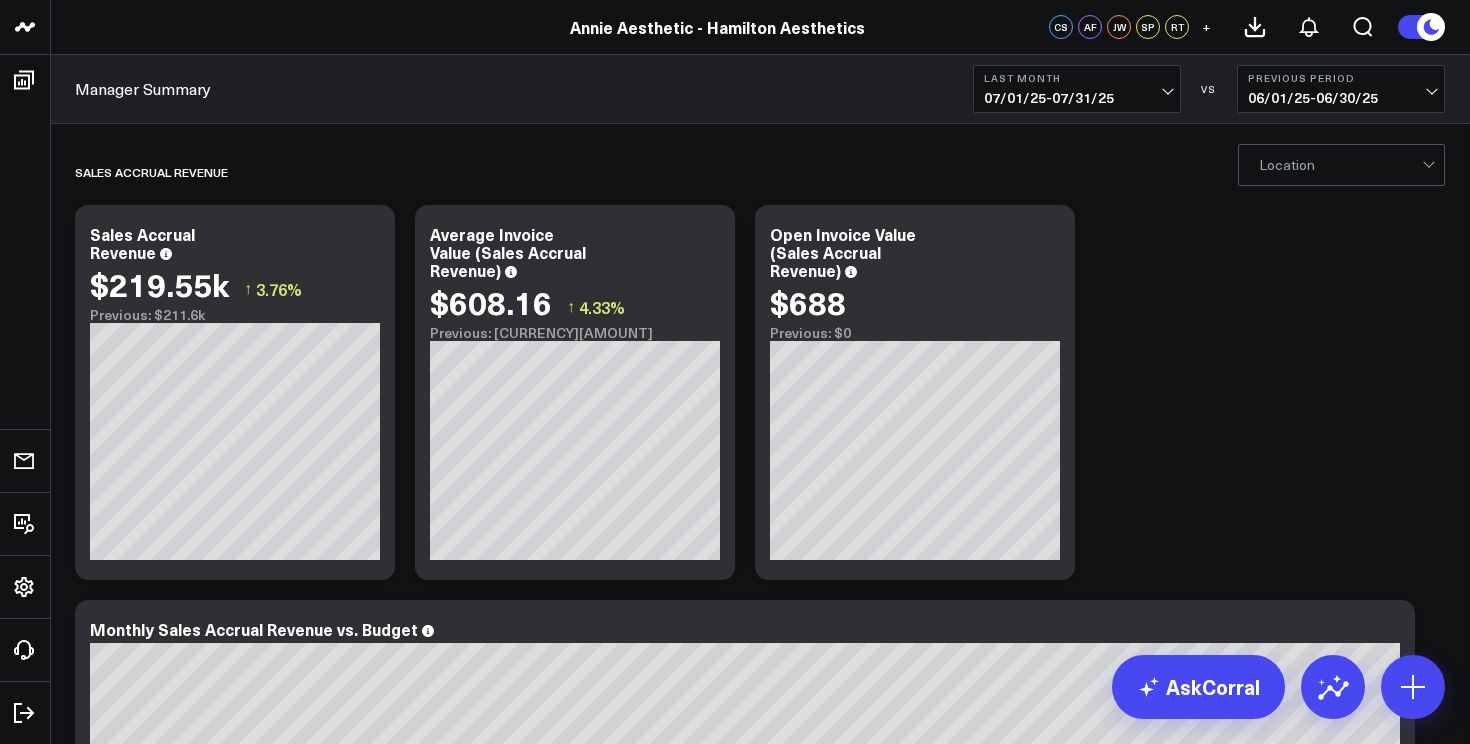 click on "06/01/25  -  06/30/25" at bounding box center [1341, 98] 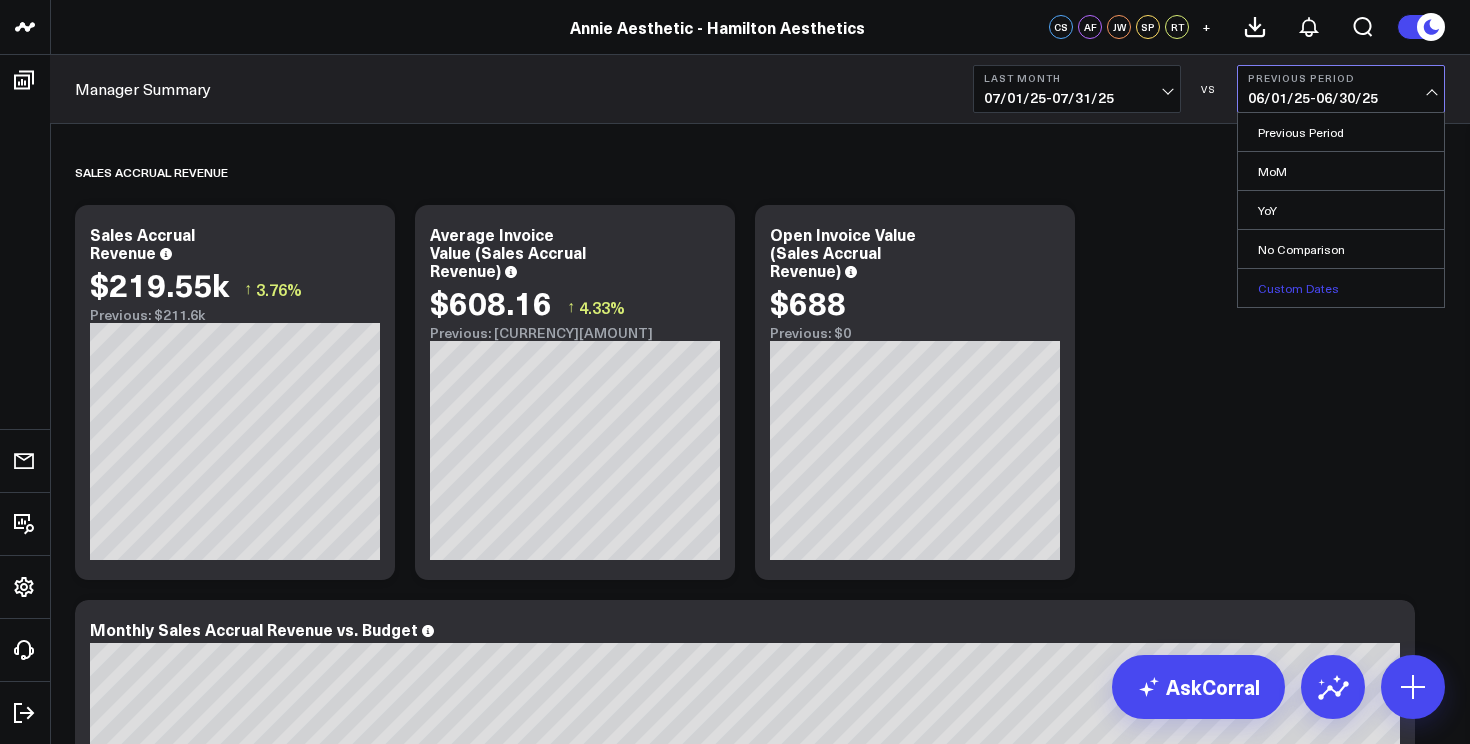 click on "Custom Dates" at bounding box center [1341, 288] 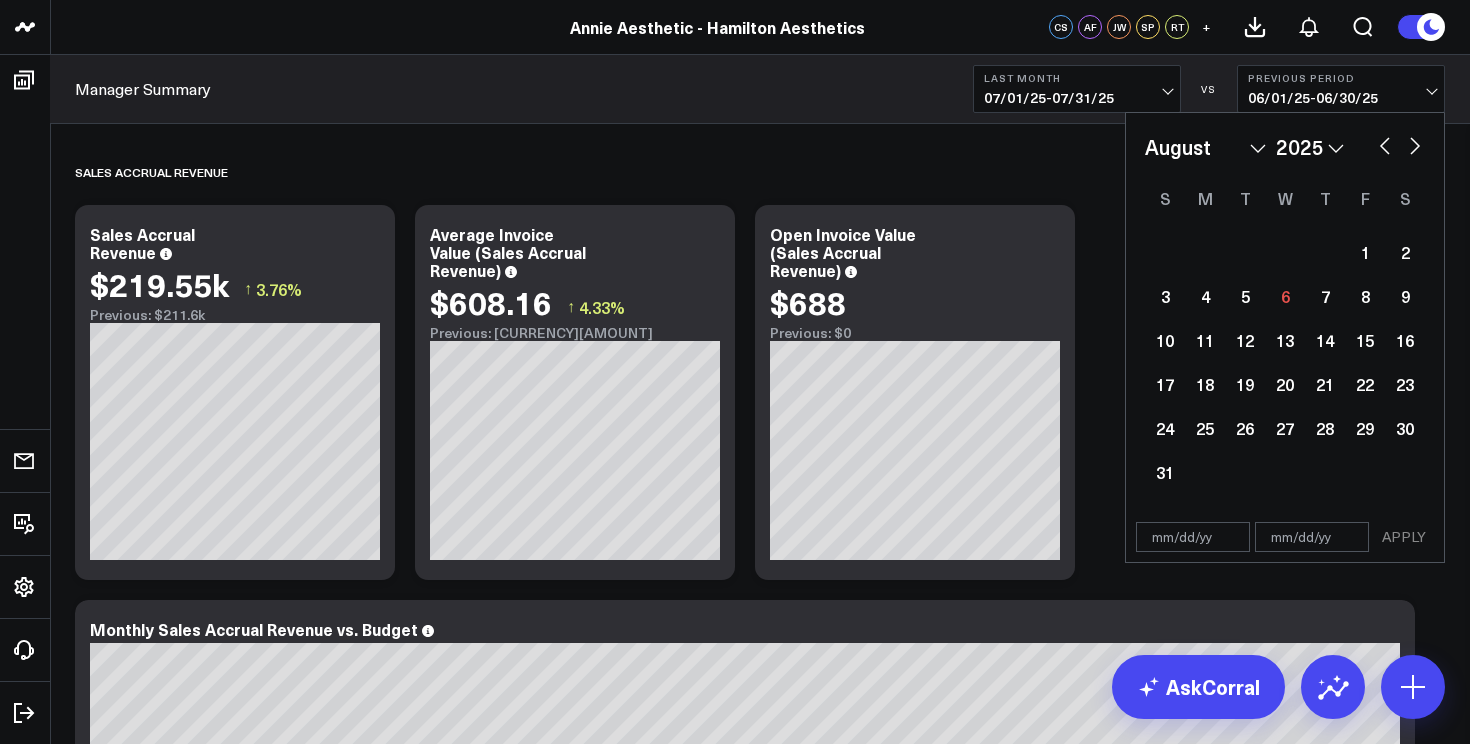 click on "2026 2025 2024 2023 2022 2021 2020 2019 2018 2017 2016 2015 2014 2013 2012 2011 2010 2009 2008 2007 2006 2005 2004 2003 2002 2001 2000" at bounding box center [1310, 147] 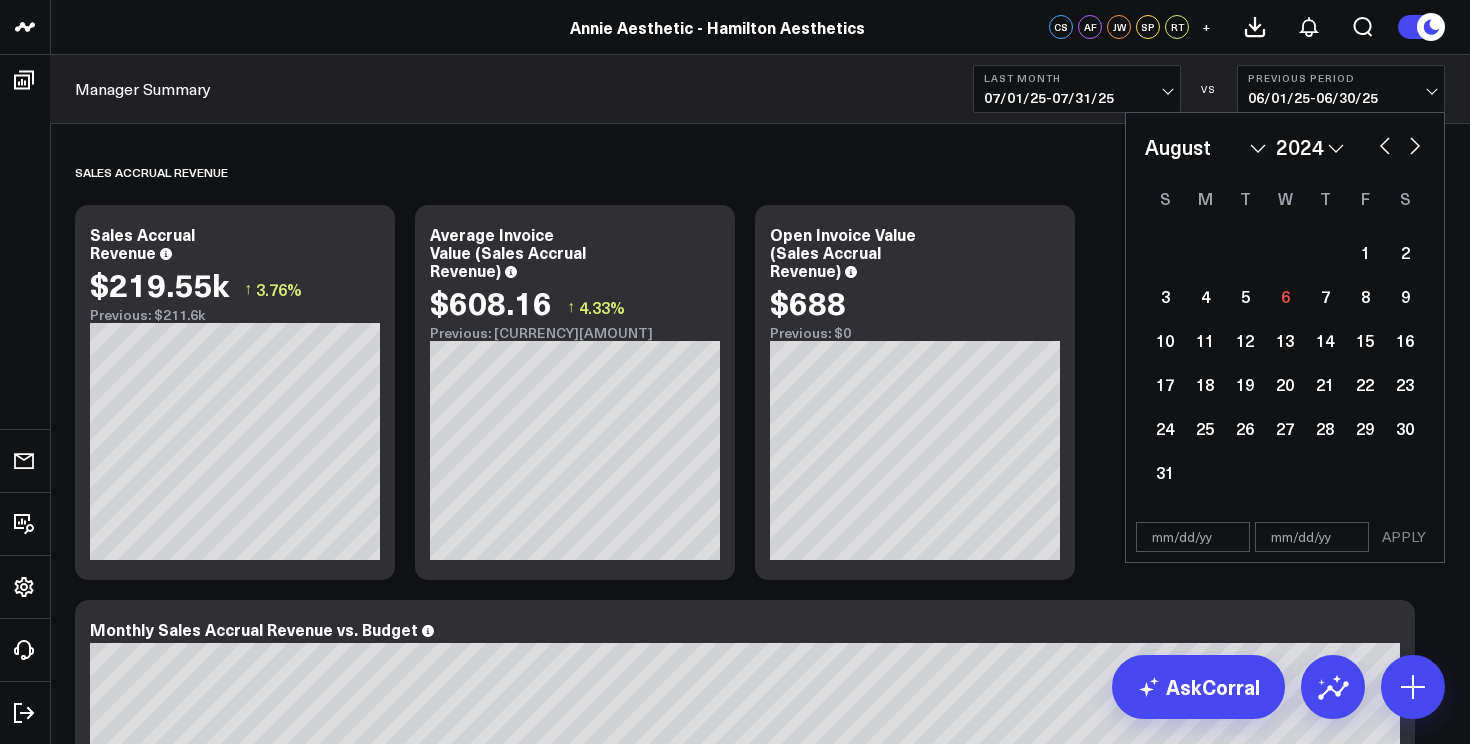 select on "7" 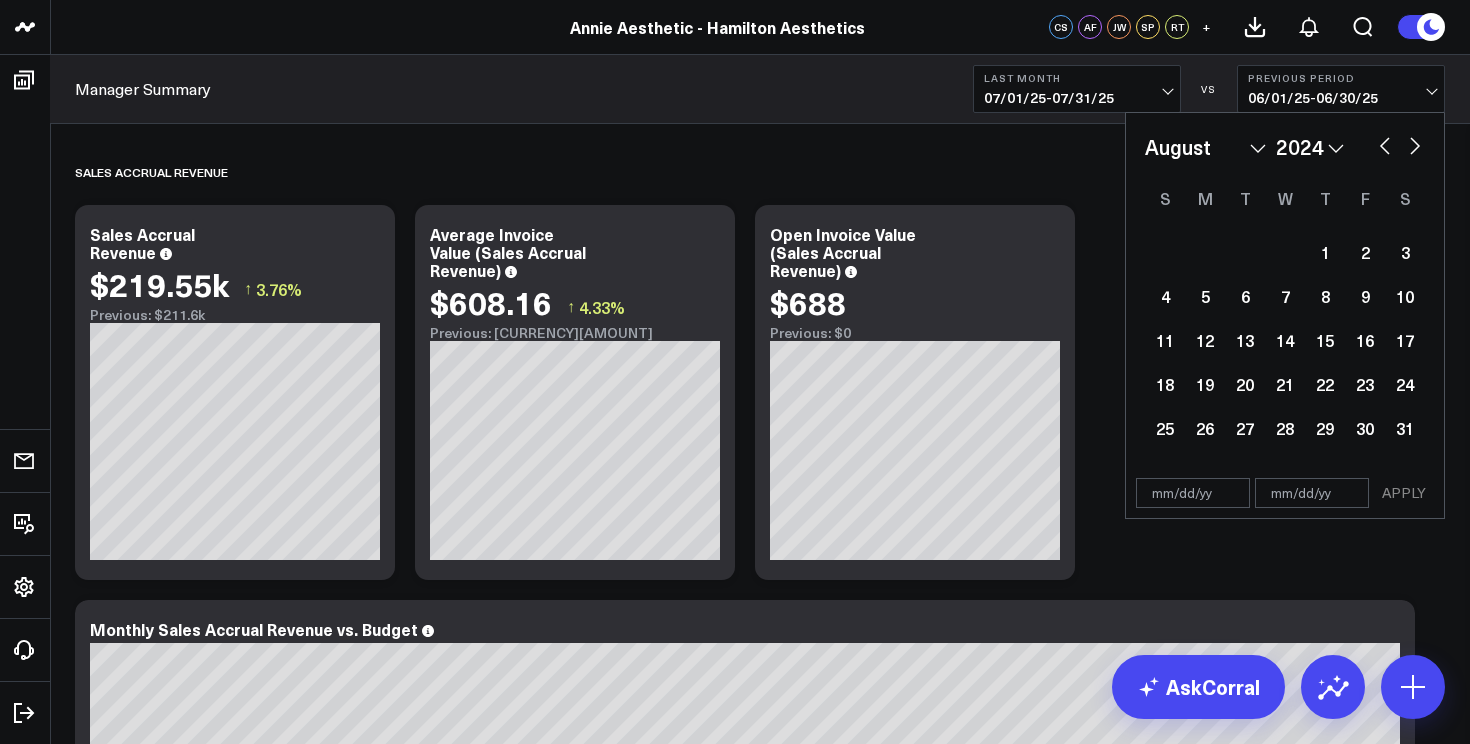 click on "[YEAR] [YEAR] [YEAR] [YEAR] [YEAR] [YEAR] [YEAR] [YEAR] [YEAR] [YEAR] [YEAR] [YEAR] [YEAR] [YEAR] [YEAR] [YEAR] [YEAR] [YEAR] [YEAR] [YEAR] [YEAR] [YEAR] [YEAR] [YEAR] [YEAR] [YEAR] [YEAR] [YEAR] [YEAR]" at bounding box center [1285, 147] 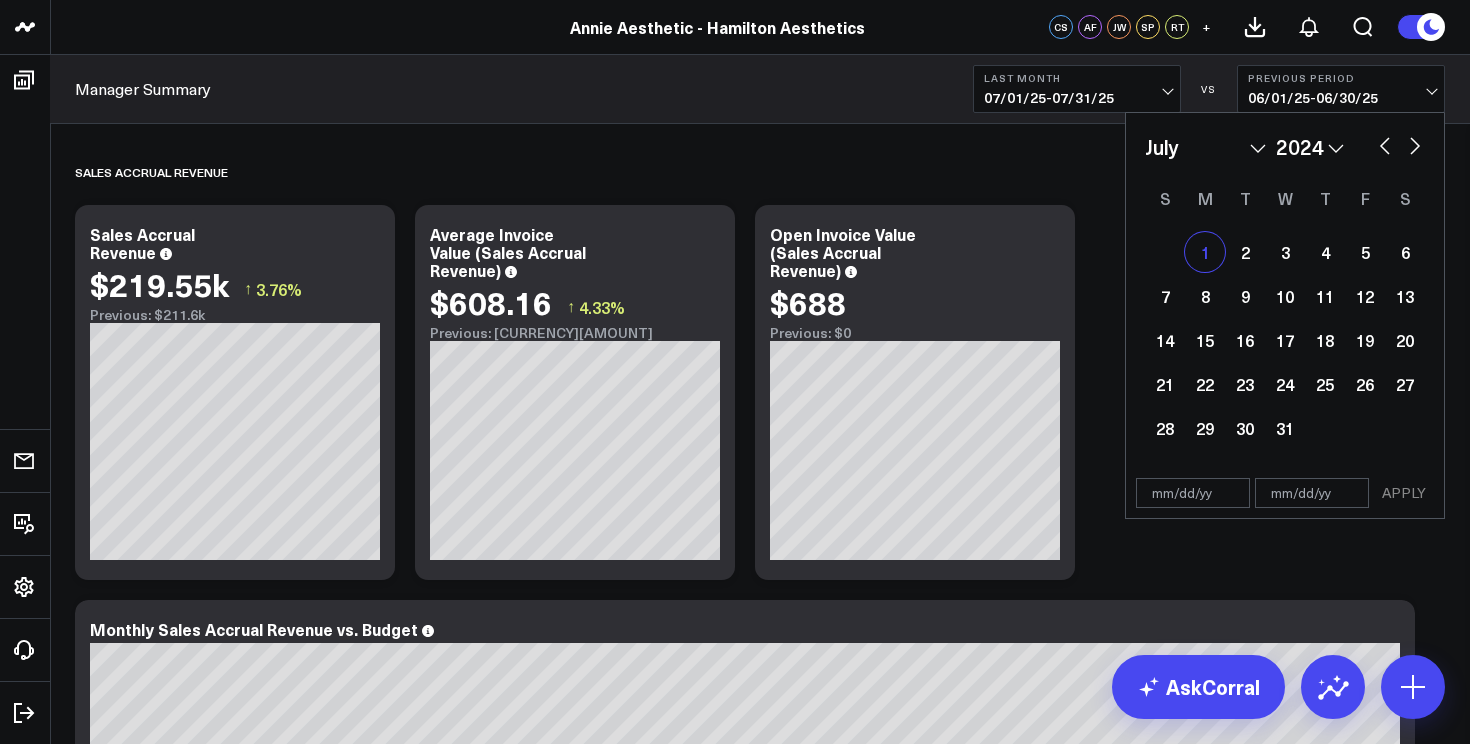 click on "1" at bounding box center [1205, 252] 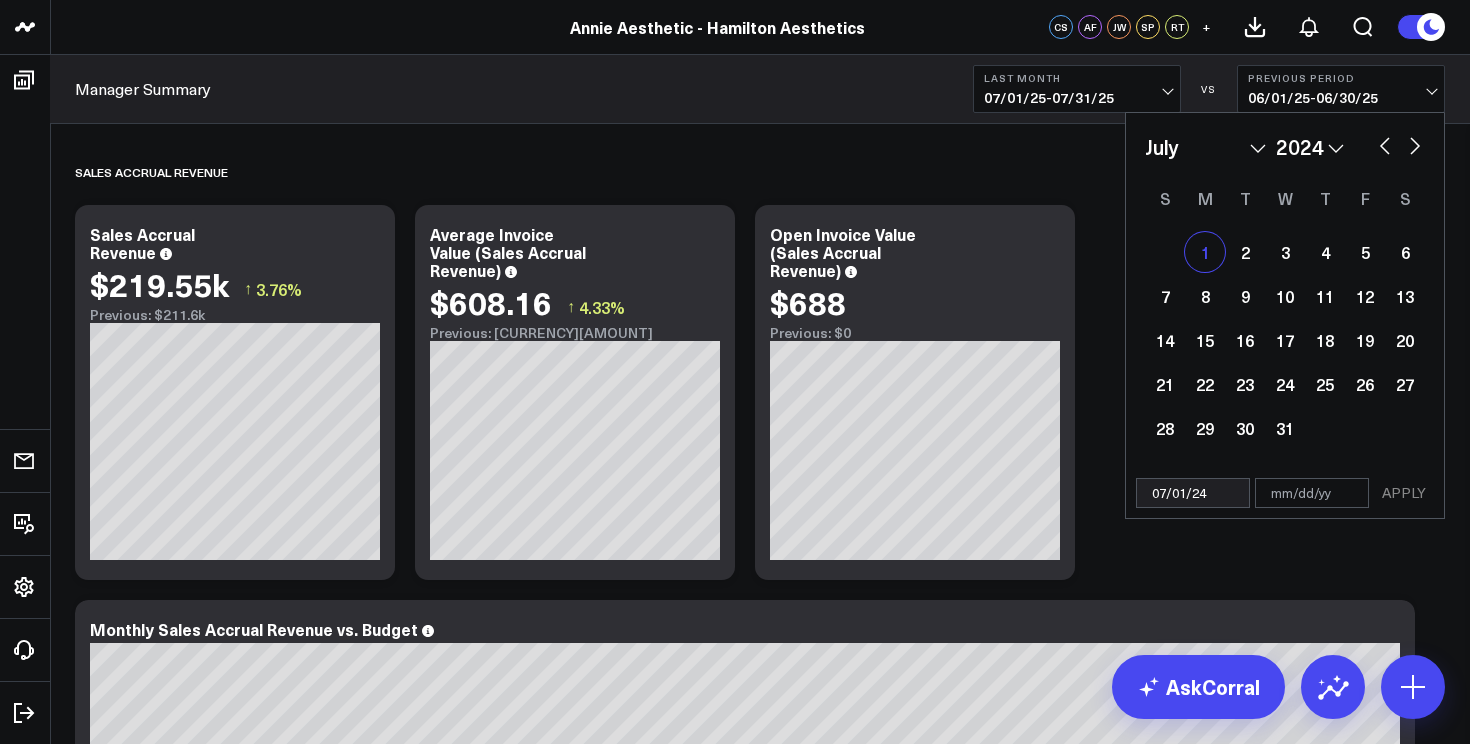select on "6" 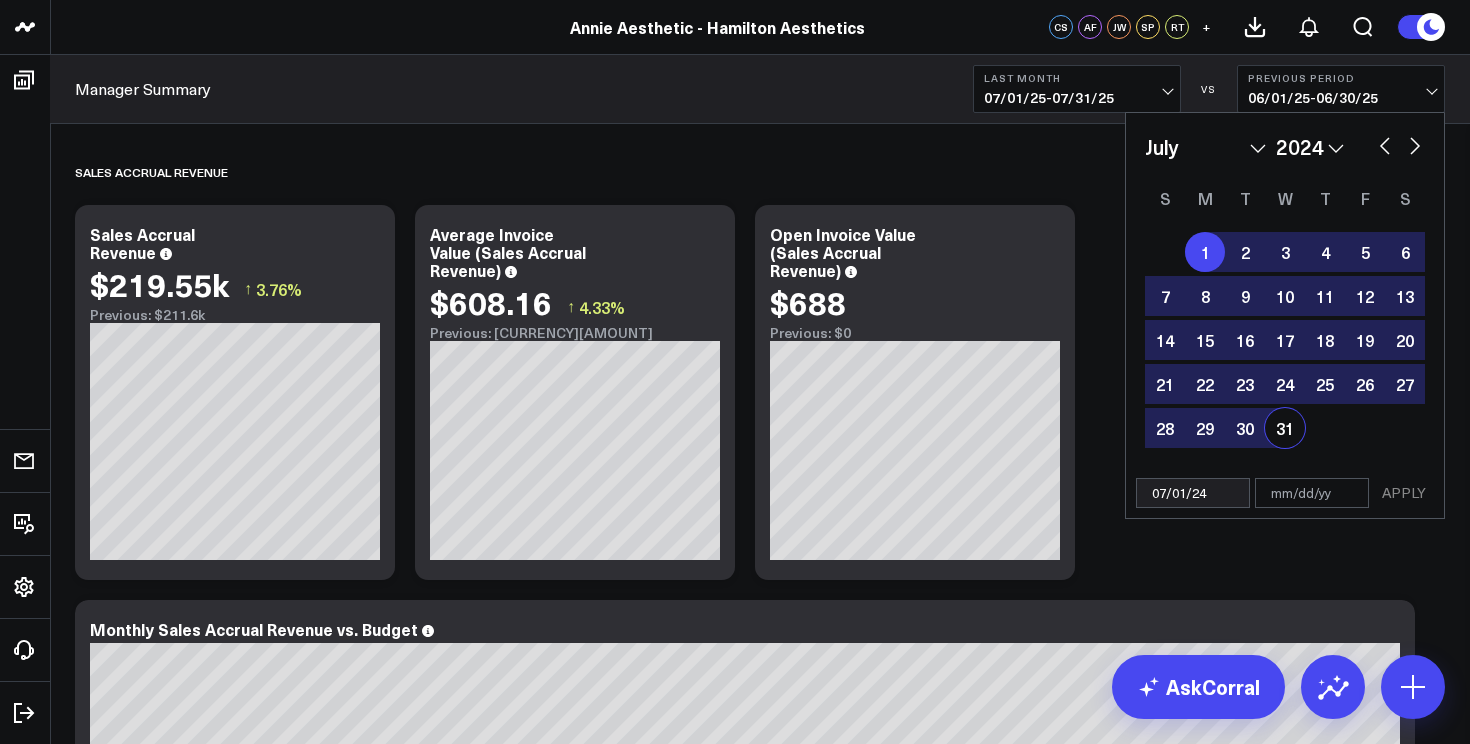 click on "31" at bounding box center [1285, 428] 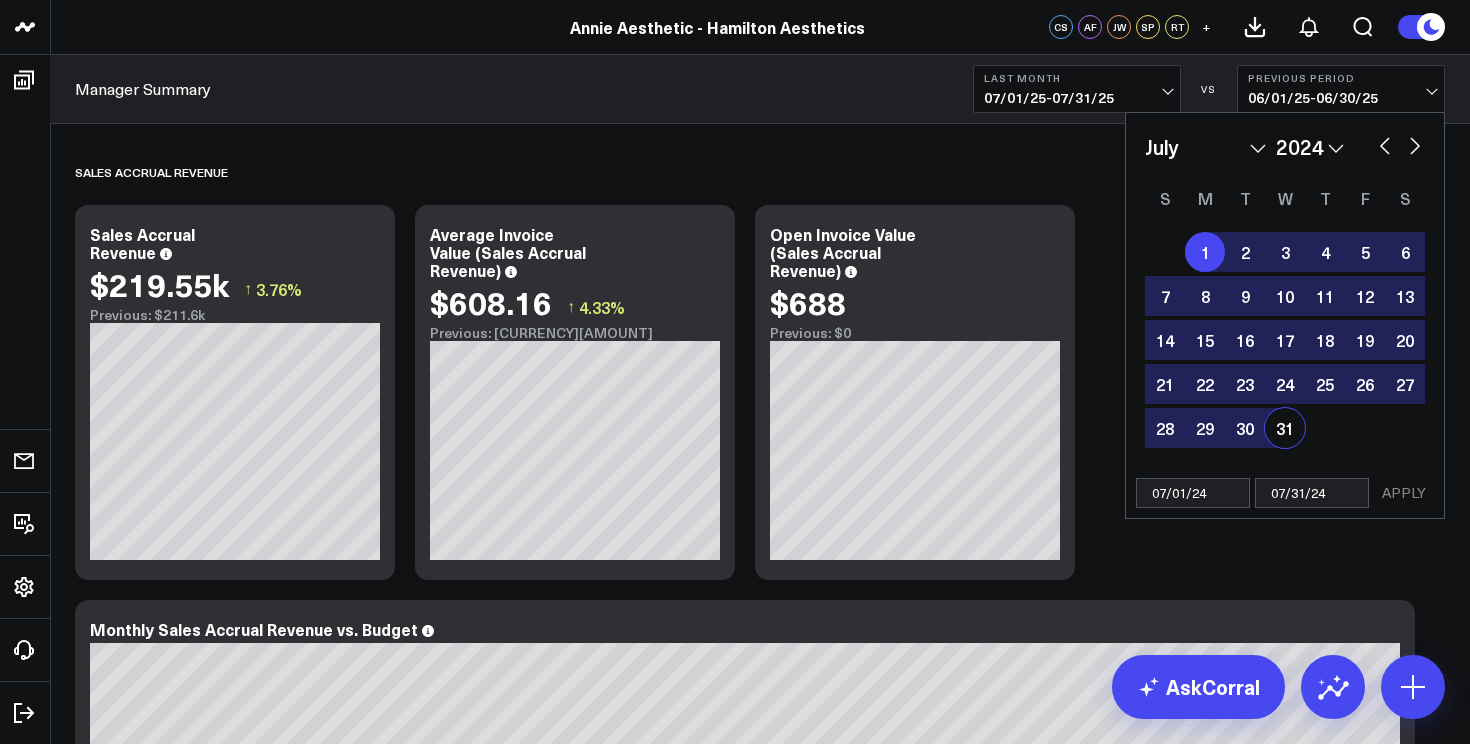 select on "6" 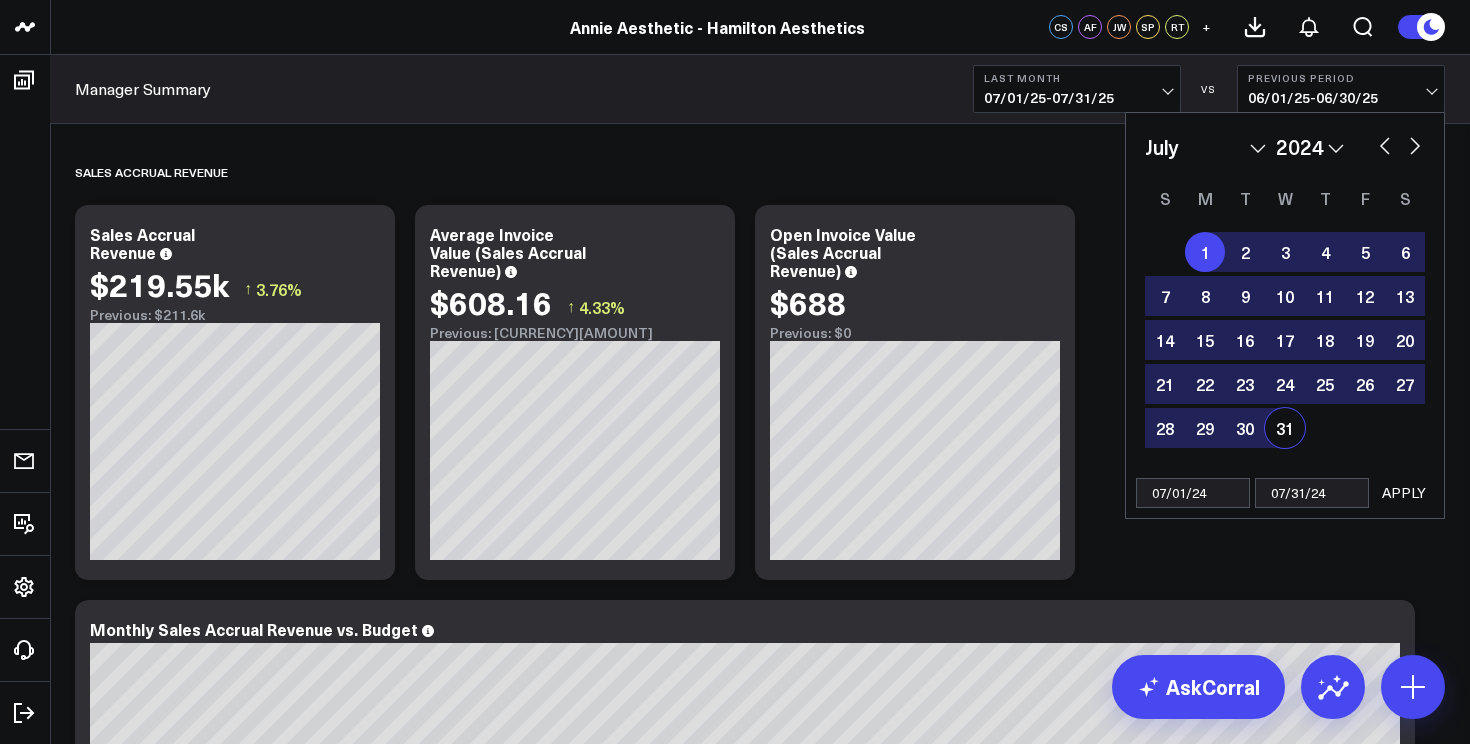 click on "APPLY" at bounding box center (1404, 493) 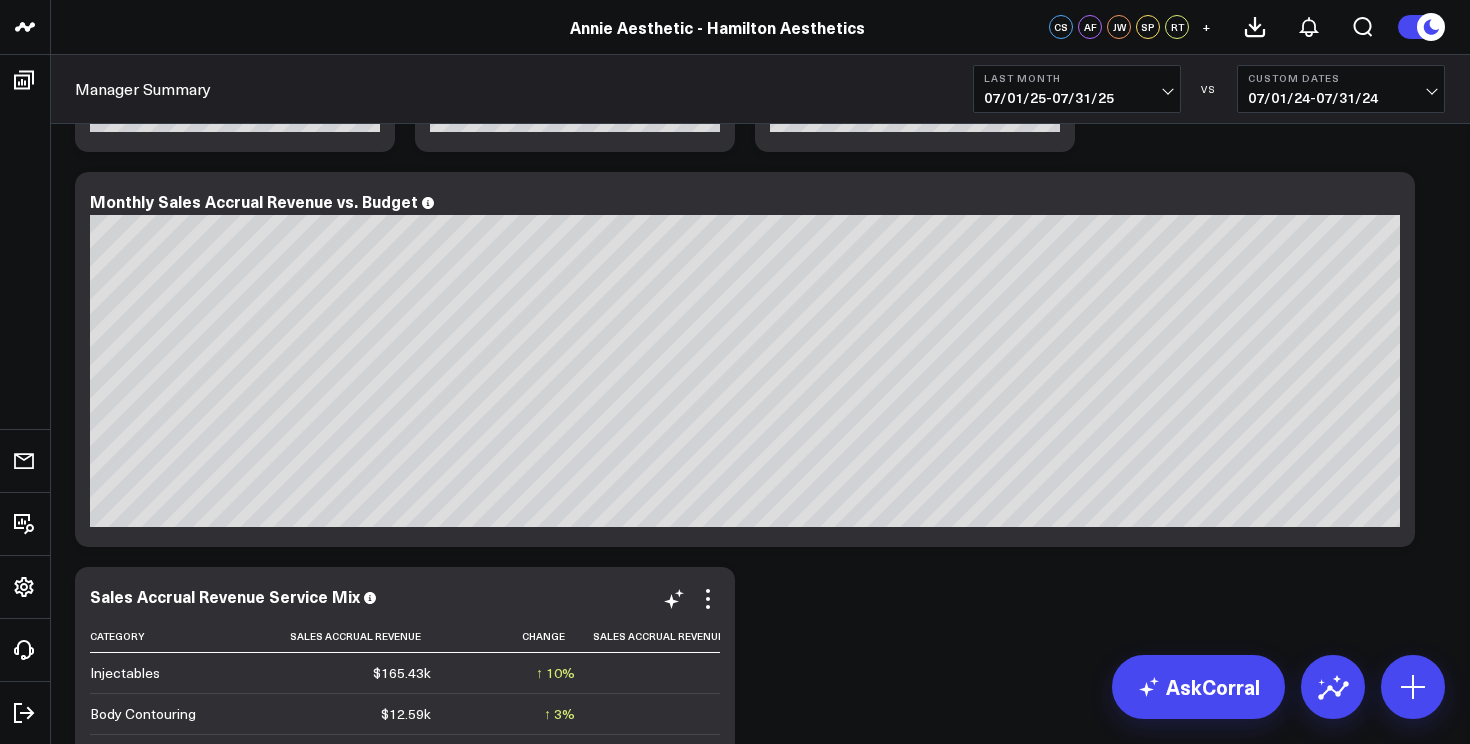 scroll, scrollTop: 234, scrollLeft: 0, axis: vertical 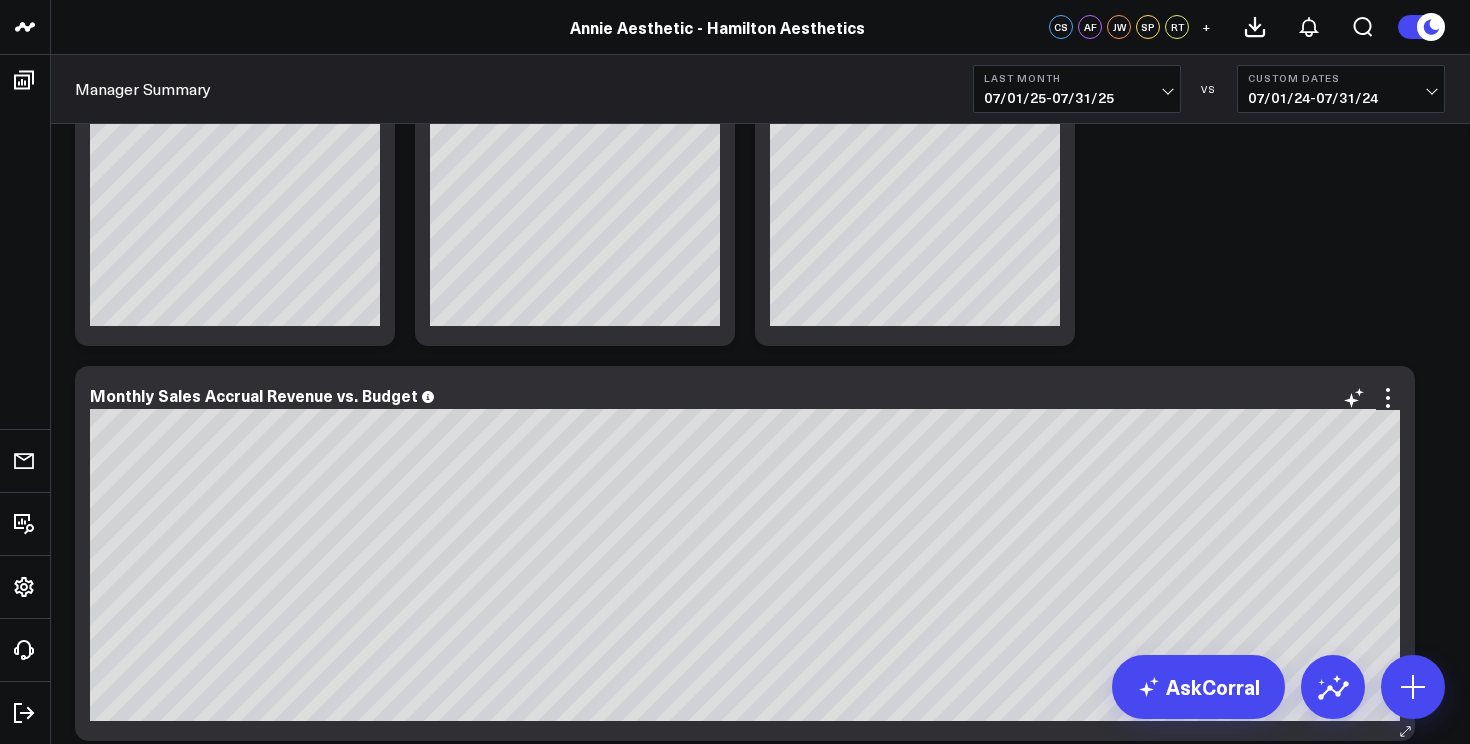 click on "Monthly Sales Accrual Revenue vs. Budget" at bounding box center (745, 395) 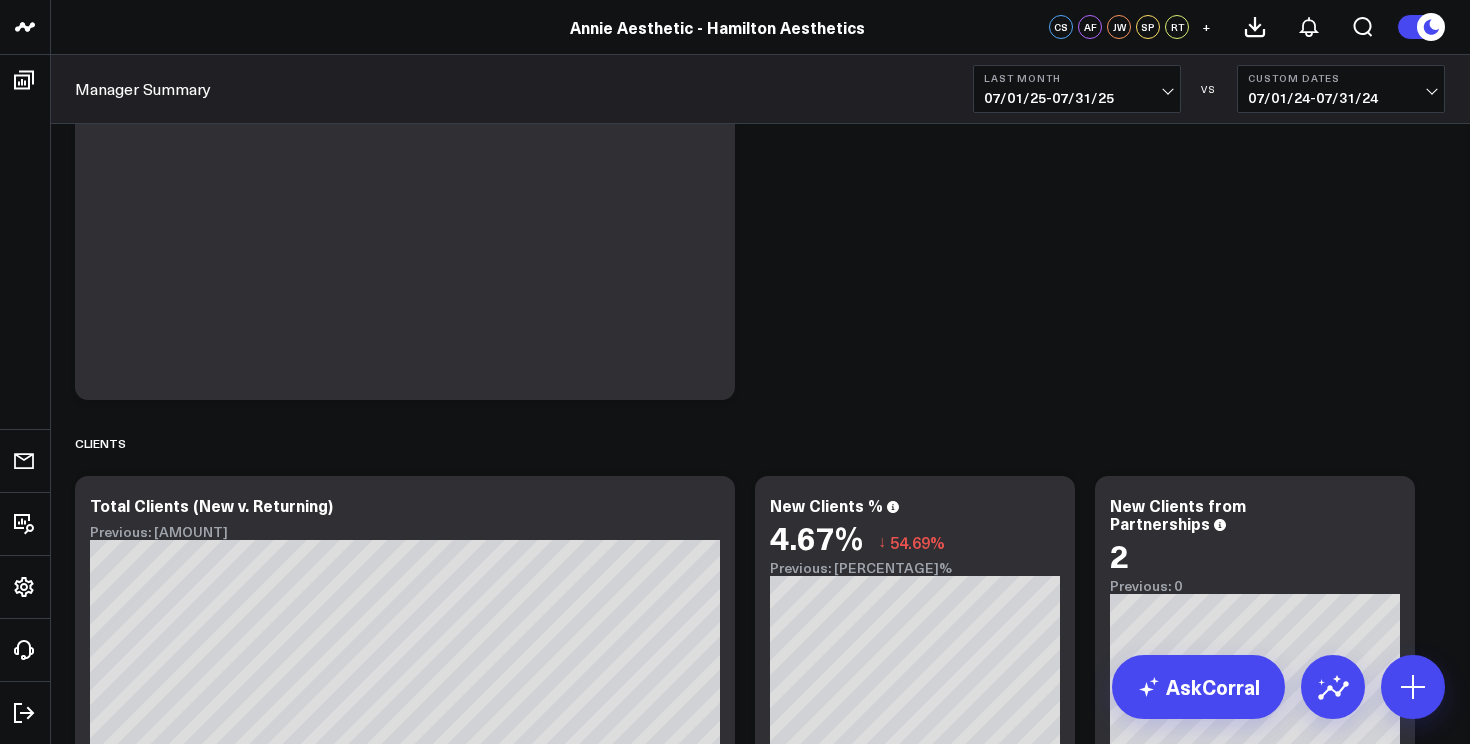 scroll, scrollTop: 0, scrollLeft: 0, axis: both 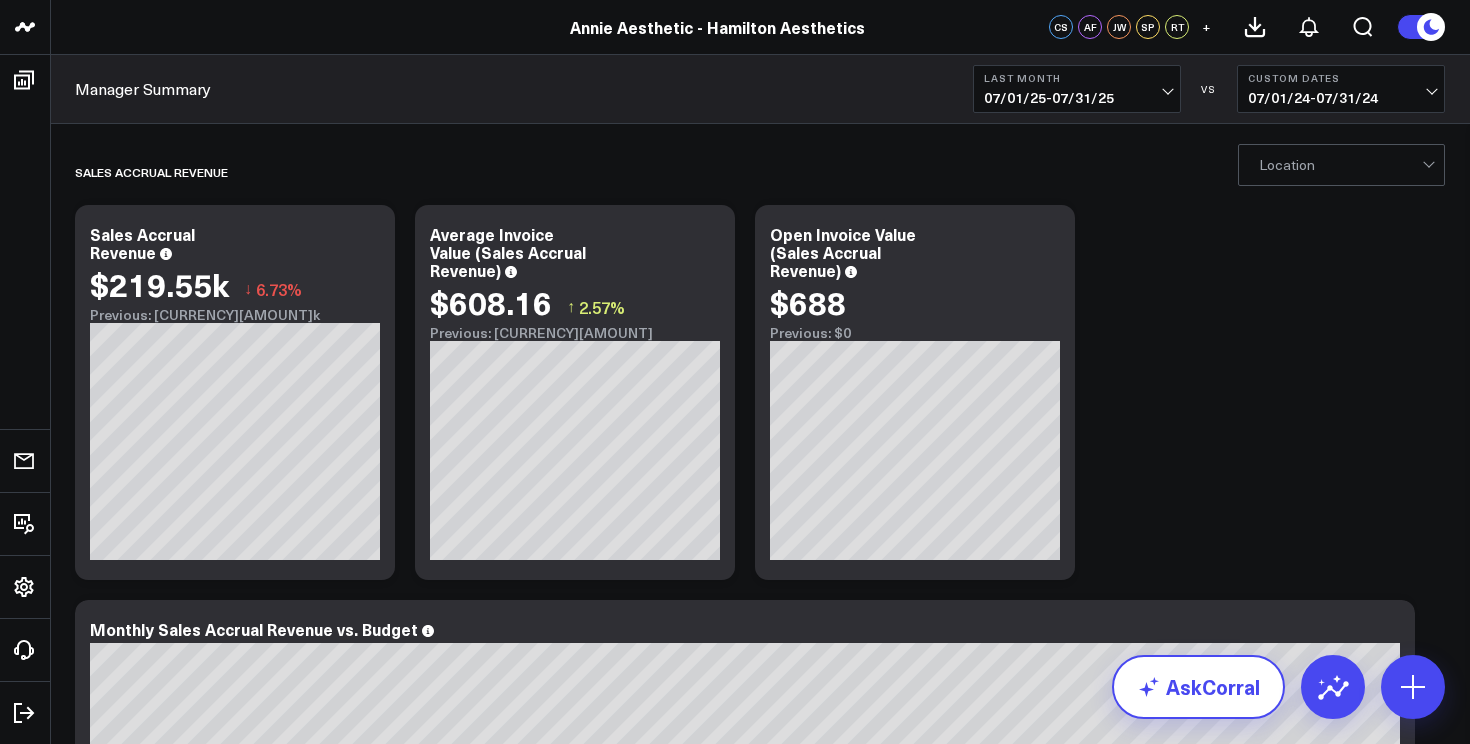 click 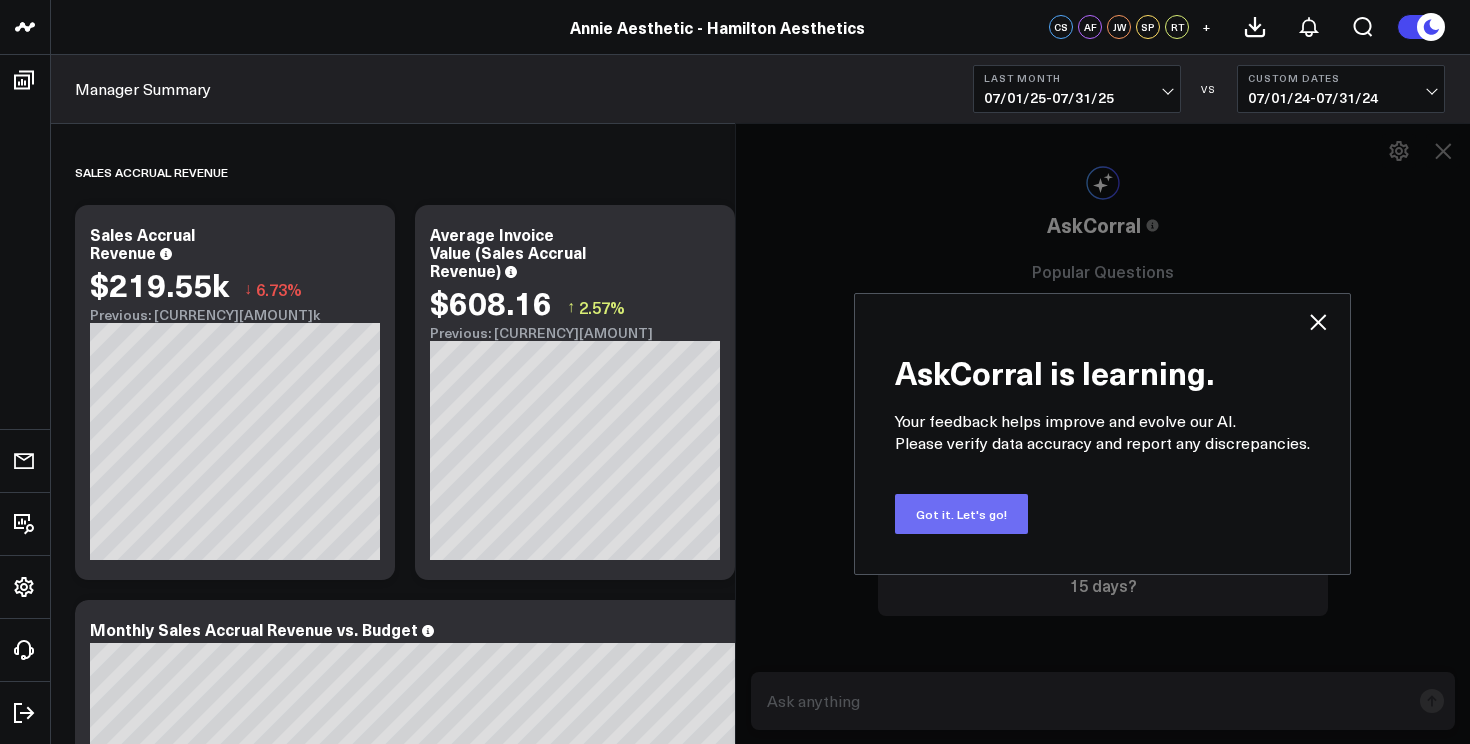 click on "Got it. Let's go!" at bounding box center (961, 514) 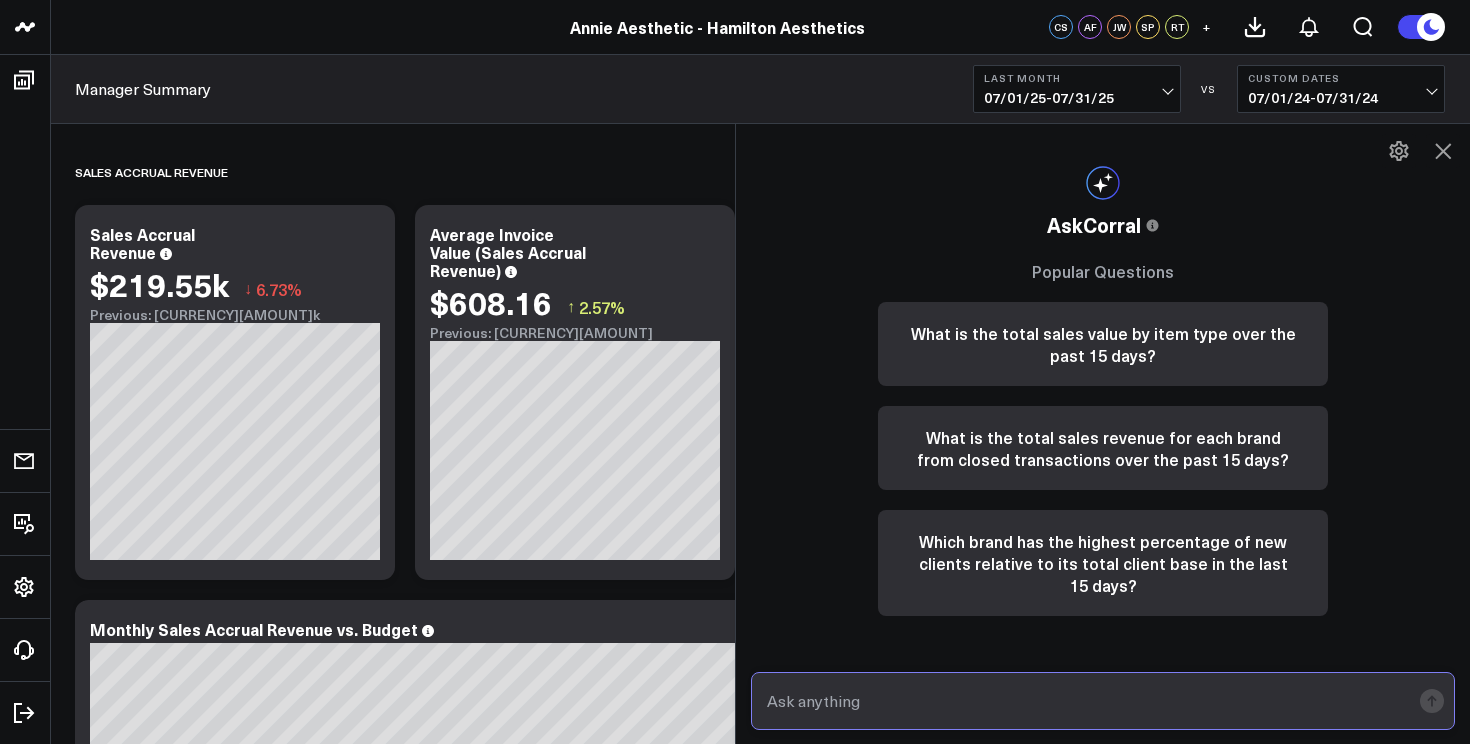 click at bounding box center (1086, 701) 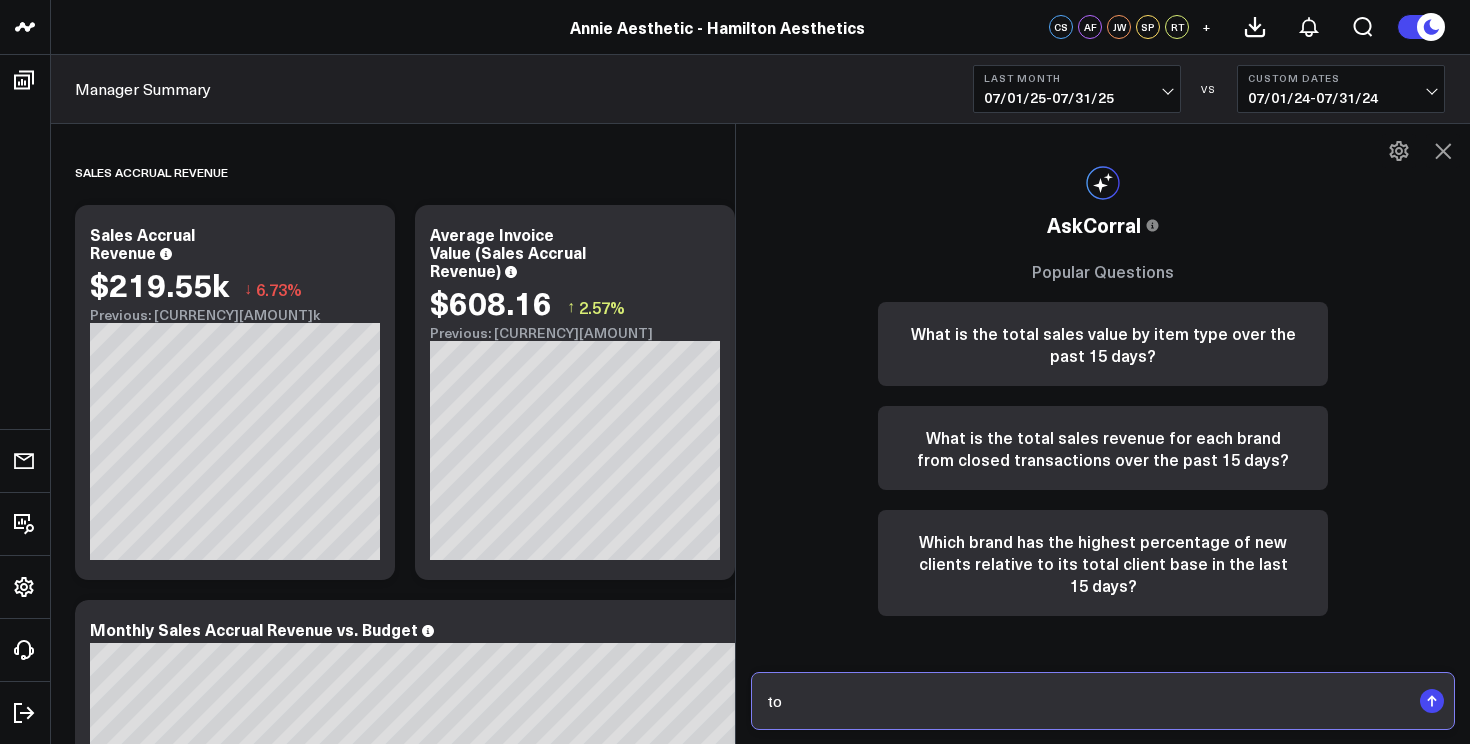 type on "t" 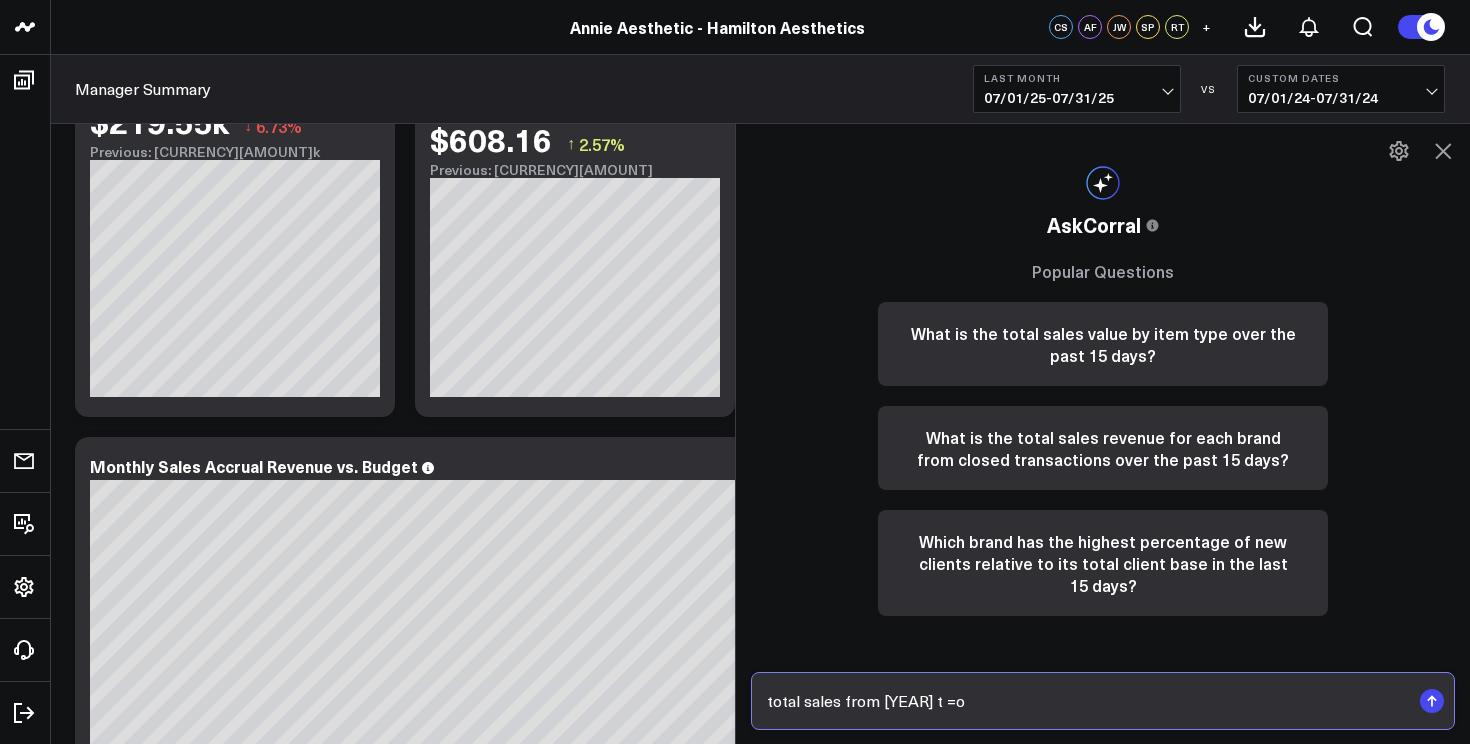 scroll, scrollTop: 171, scrollLeft: 0, axis: vertical 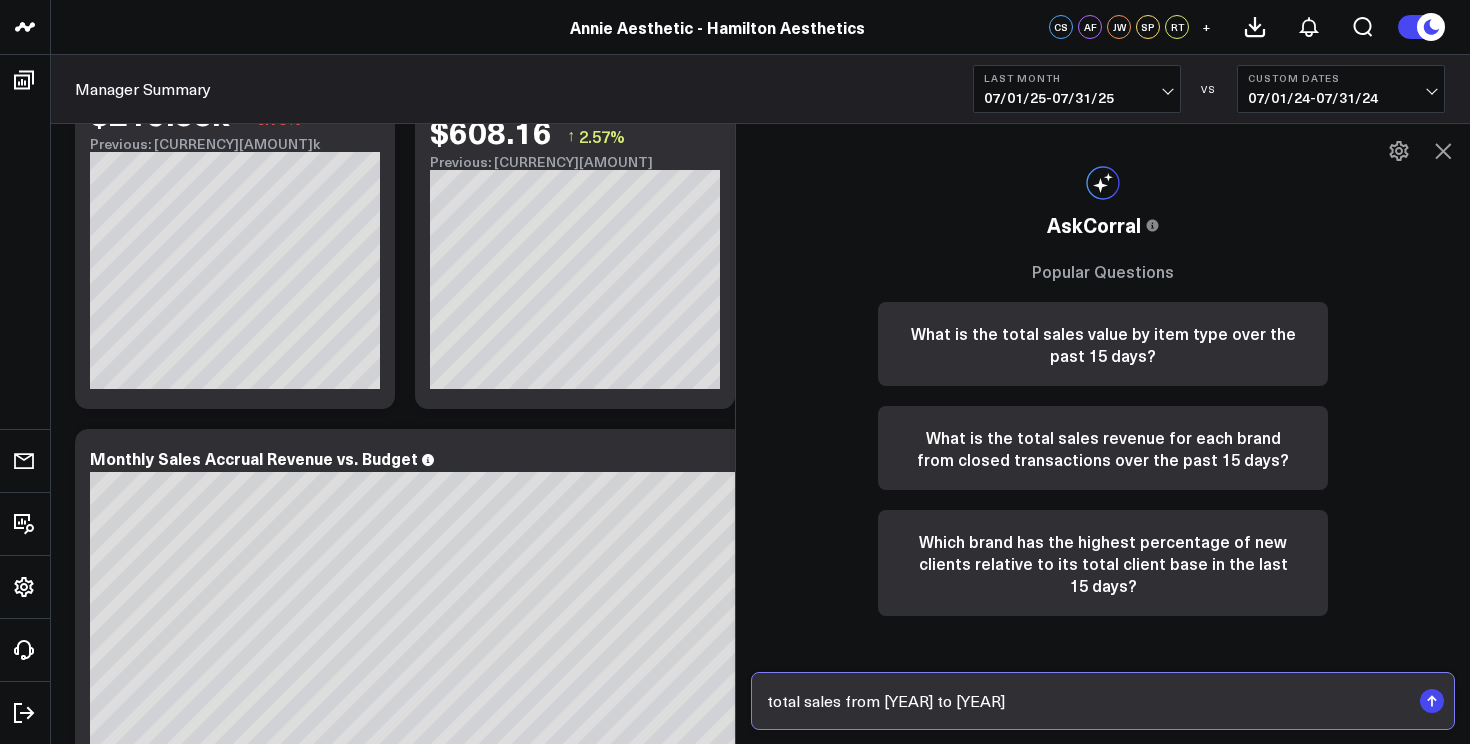 type on "total sales from [YEAR] to [YEAR]" 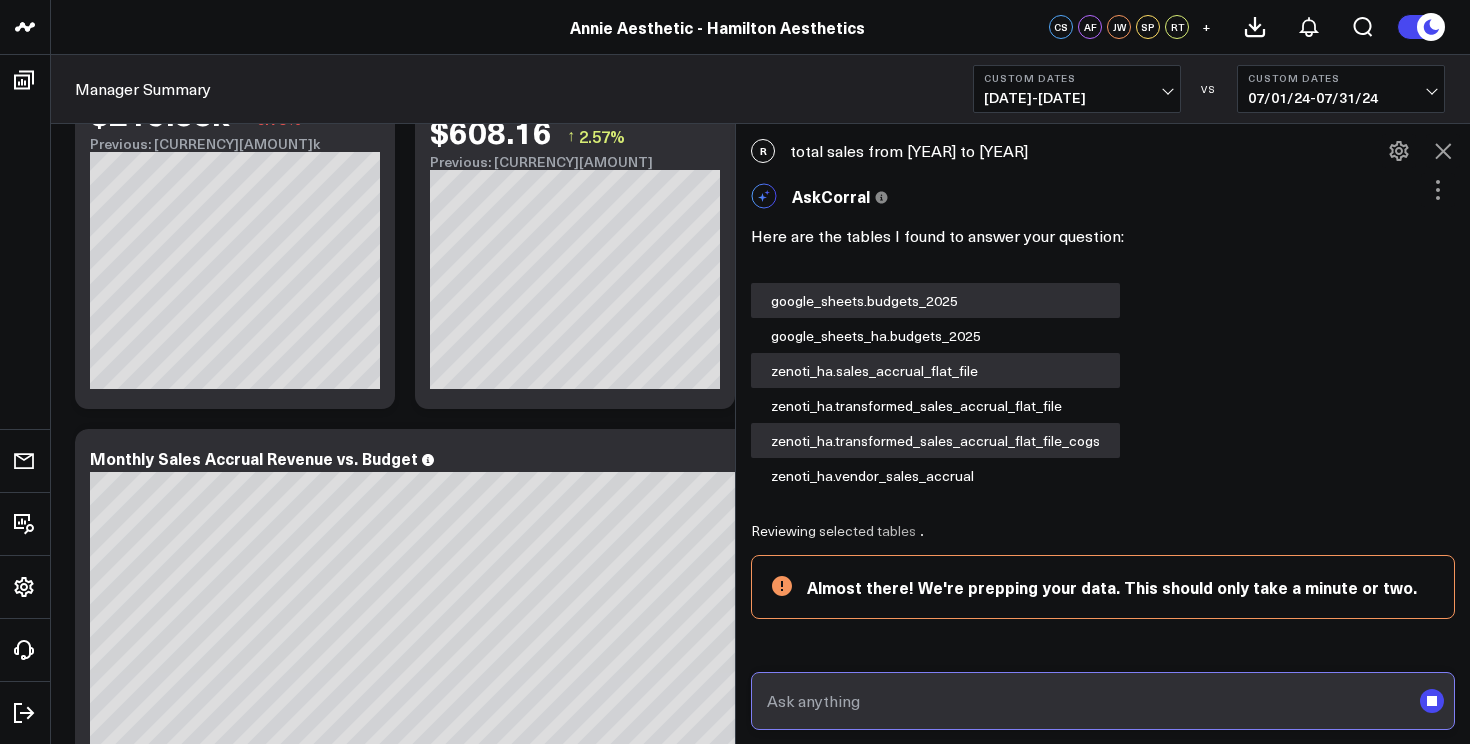 scroll, scrollTop: 107, scrollLeft: 0, axis: vertical 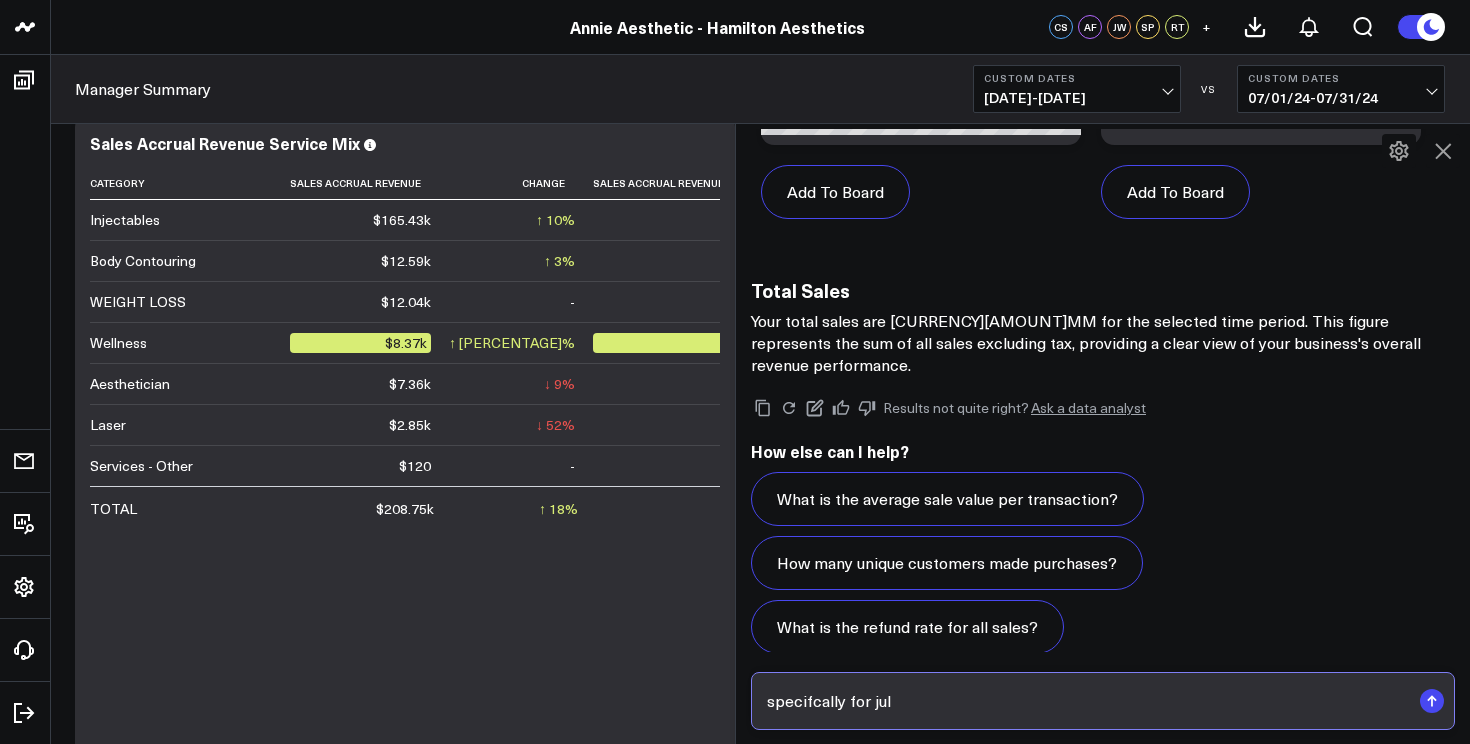 type on "specifcally for july" 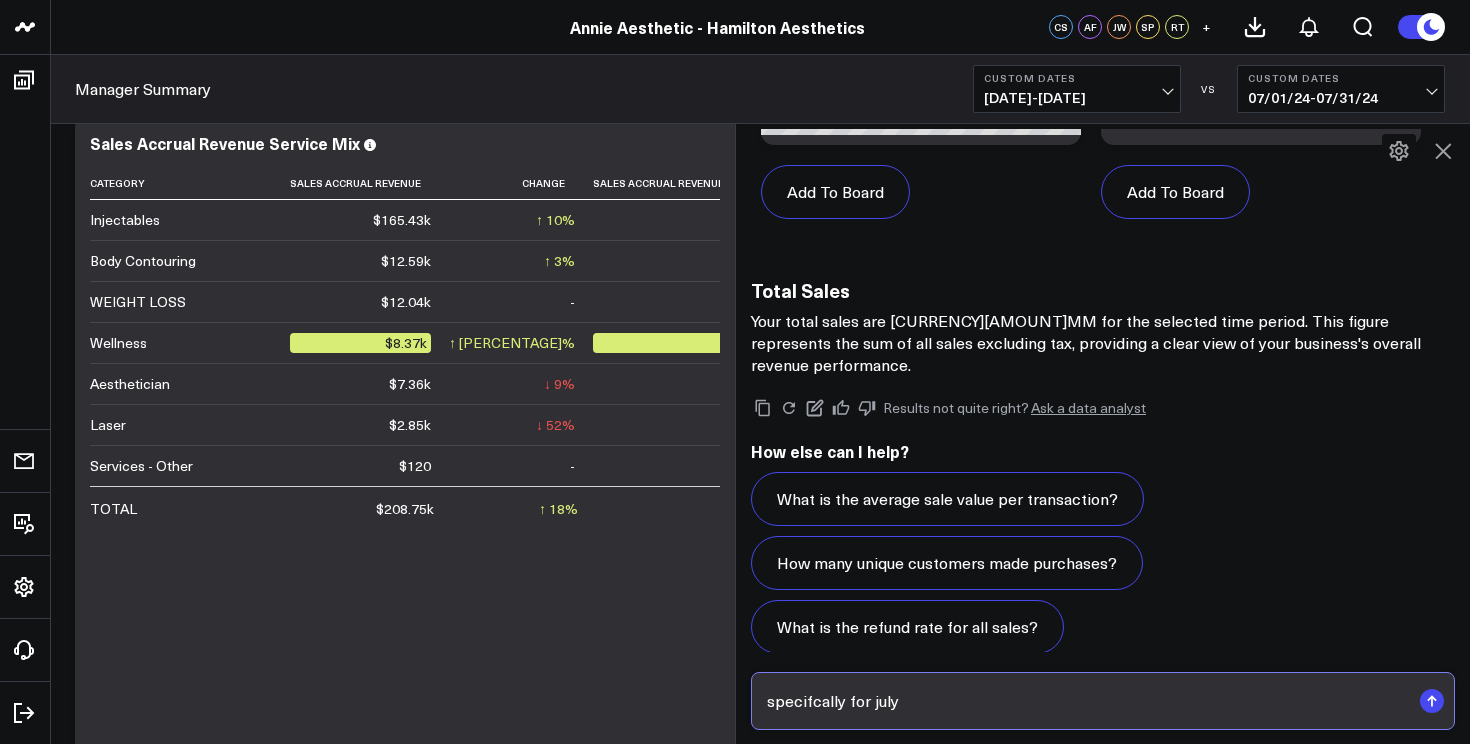 click on "specifcally for july" at bounding box center [1086, 701] 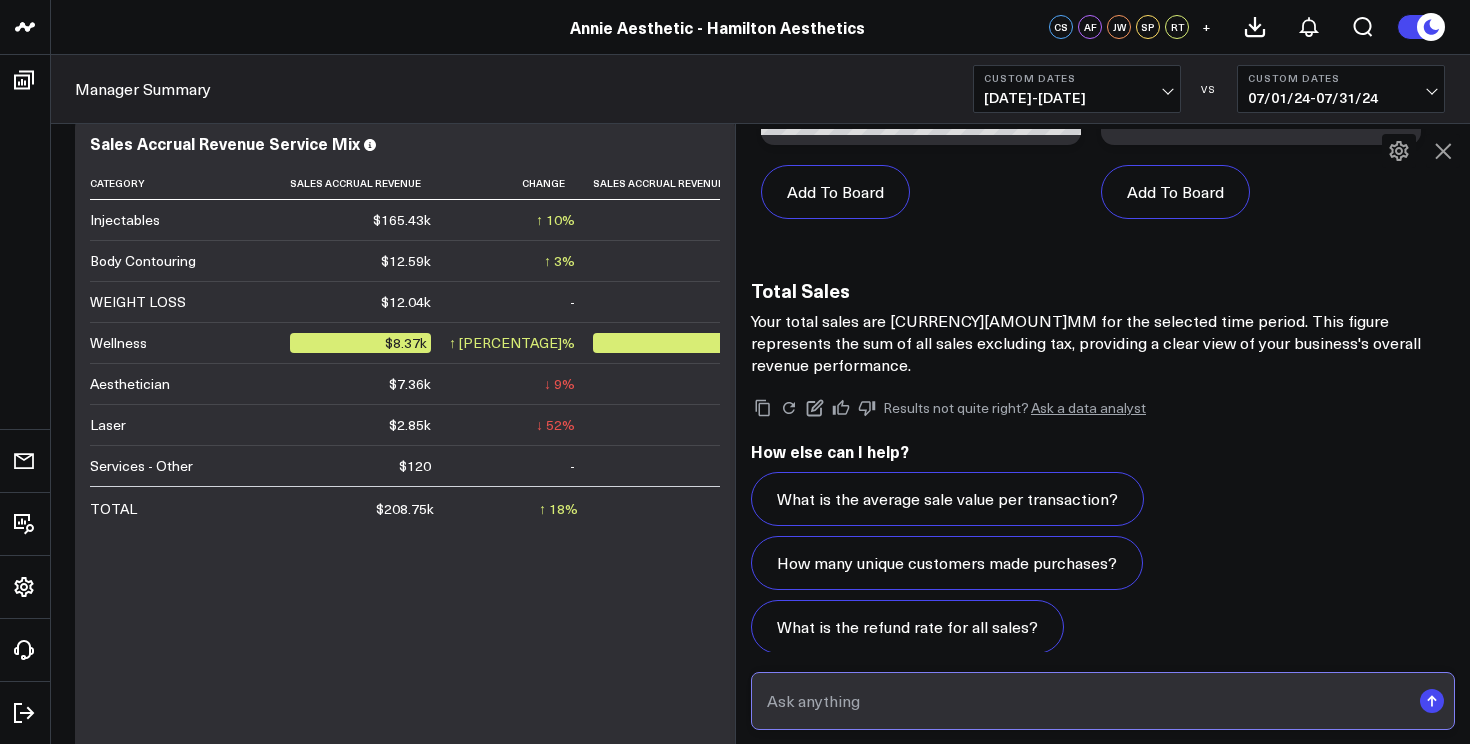 scroll, scrollTop: 1428, scrollLeft: 0, axis: vertical 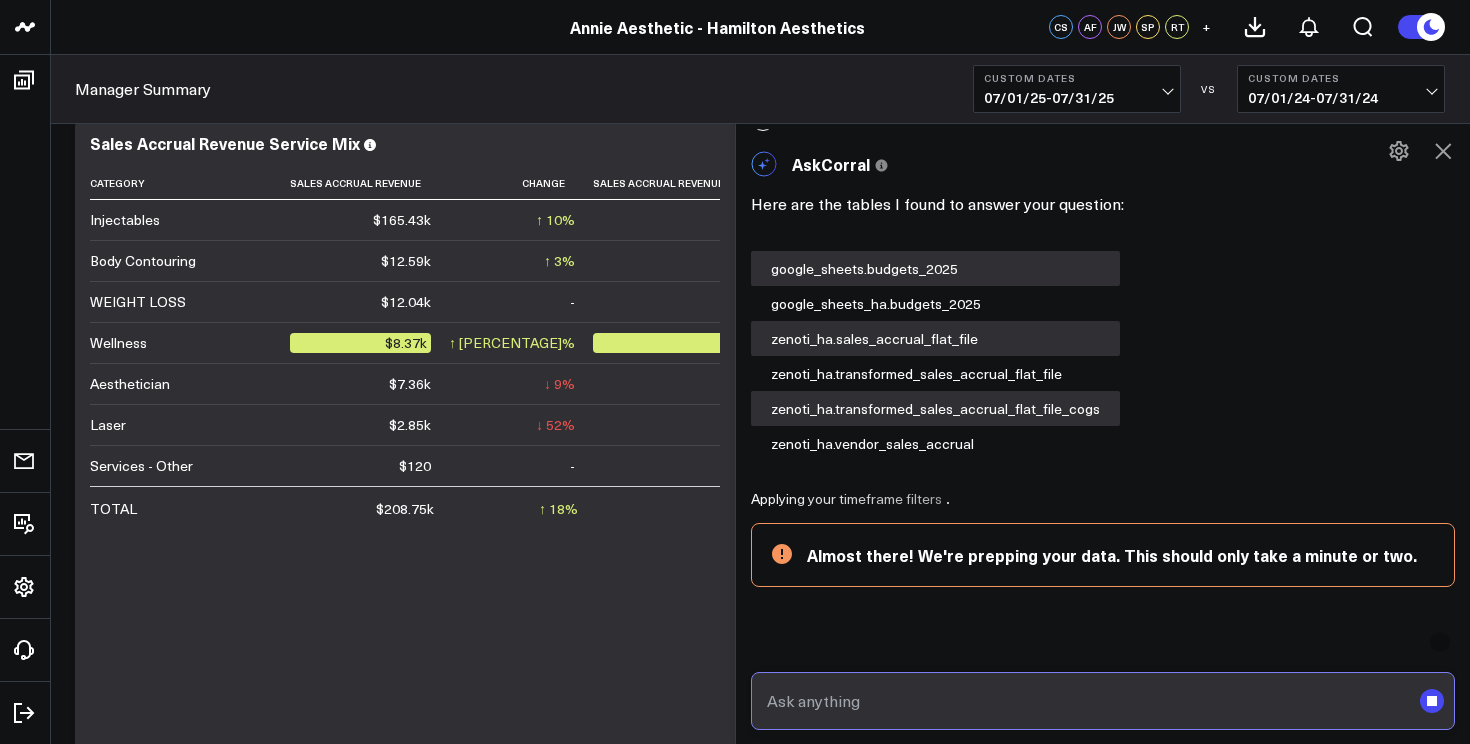 click at bounding box center [1086, 701] 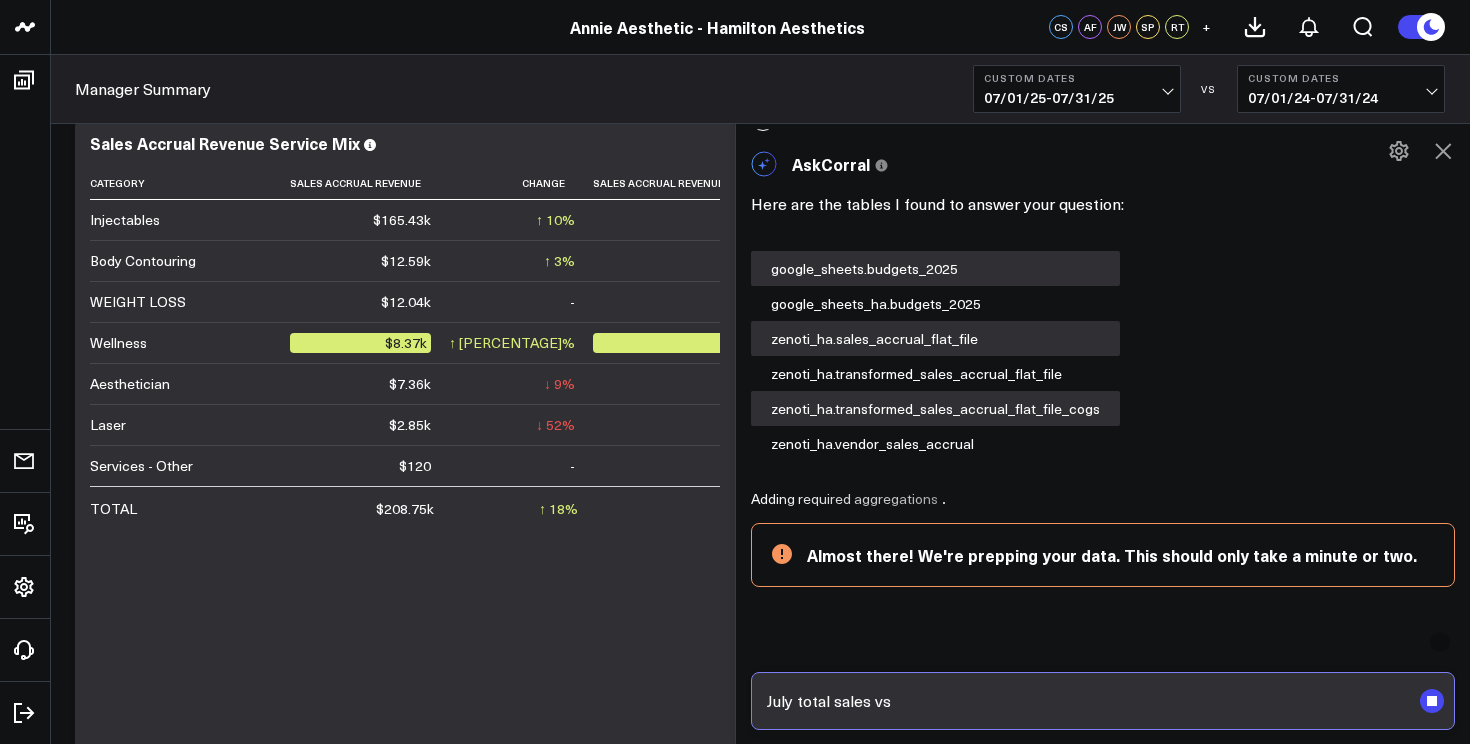 click on "July total sales vs" at bounding box center (1086, 701) 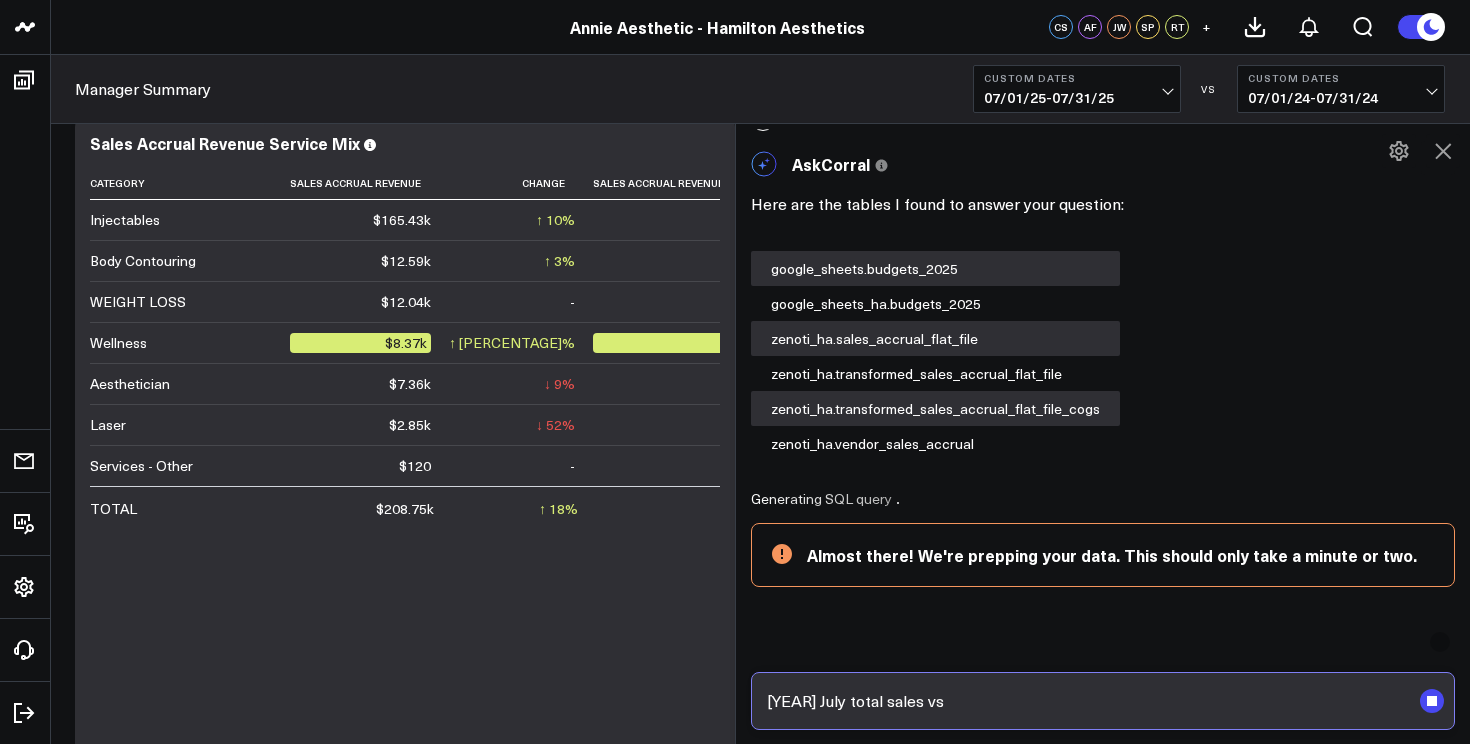 click on "[YEAR] July total sales vs" at bounding box center [1086, 701] 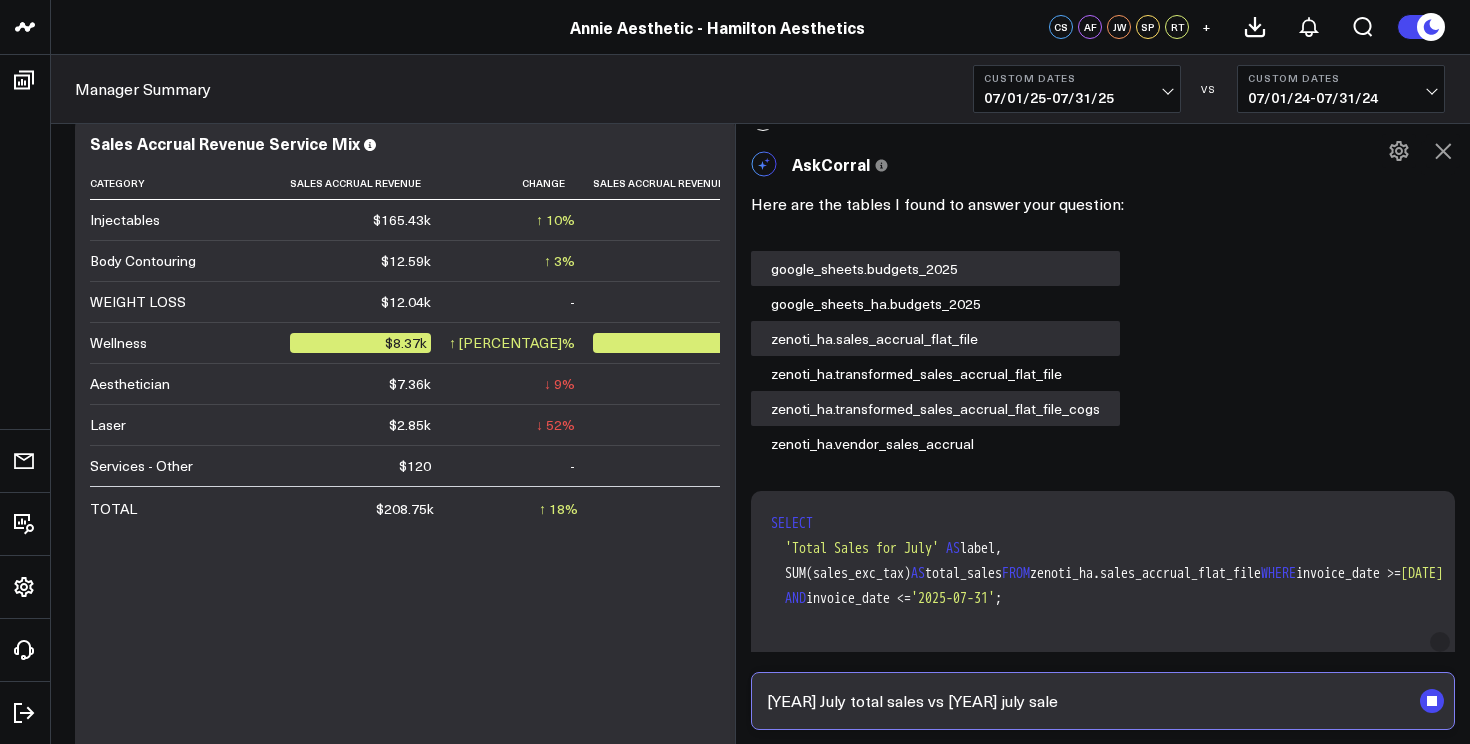 type on "[YEAR] July total sales vs [YEAR] july sales" 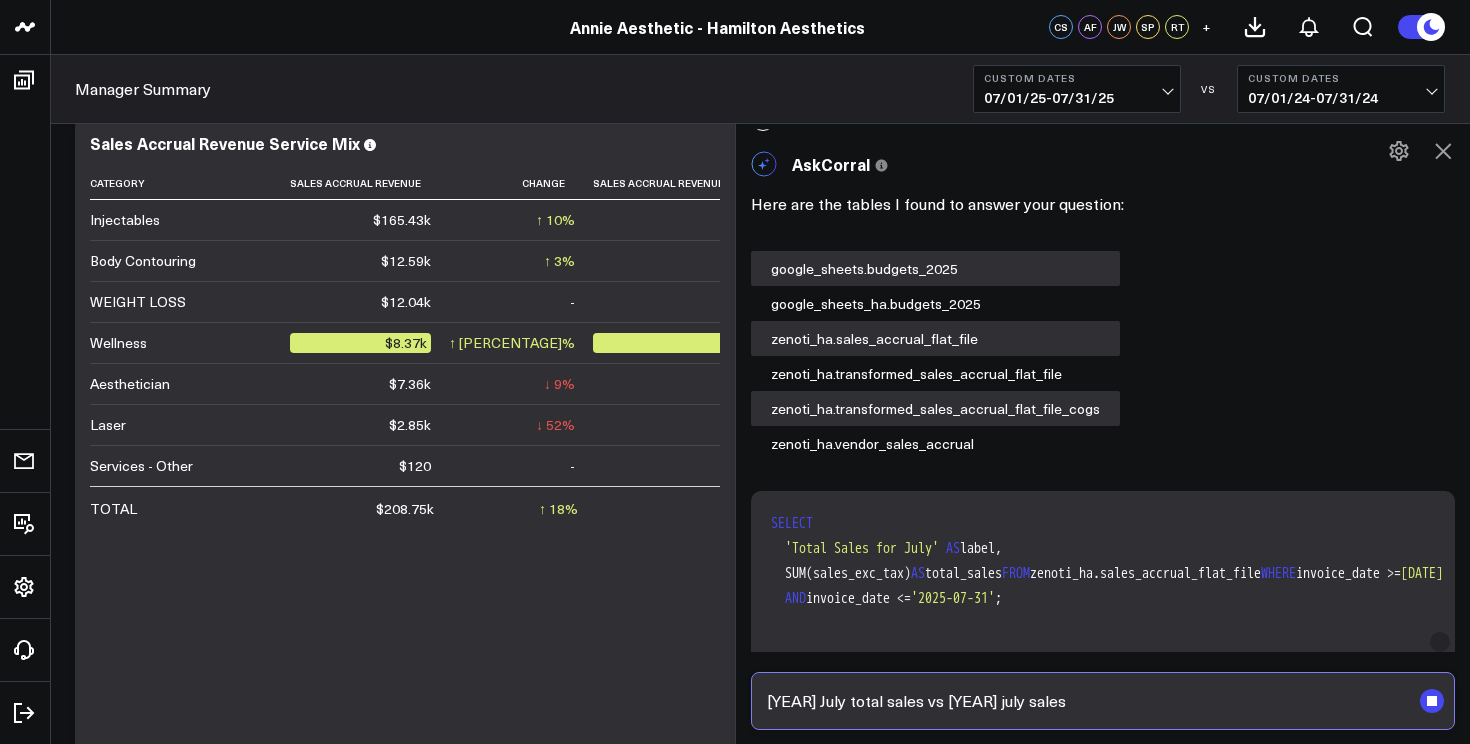 type 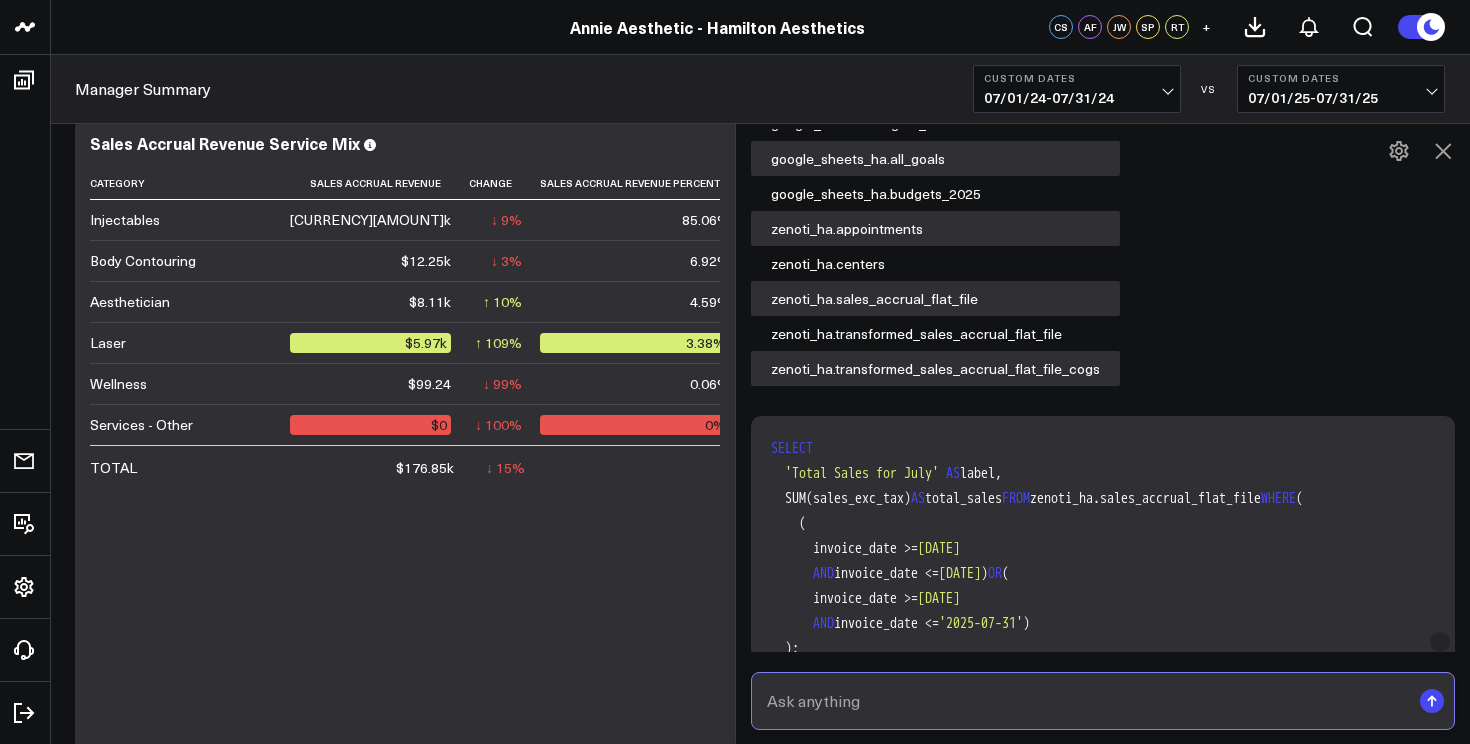 scroll, scrollTop: 4400, scrollLeft: 0, axis: vertical 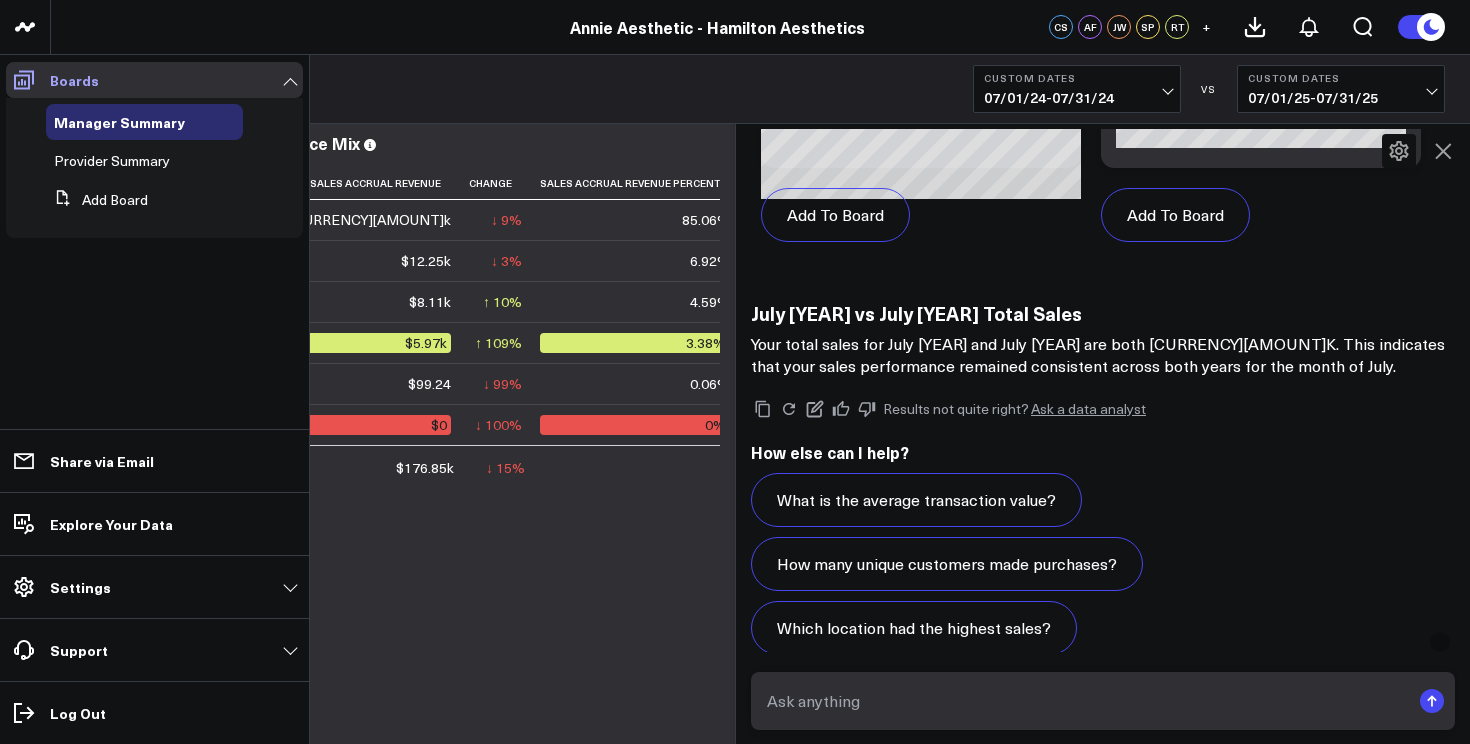 click at bounding box center (24, 80) 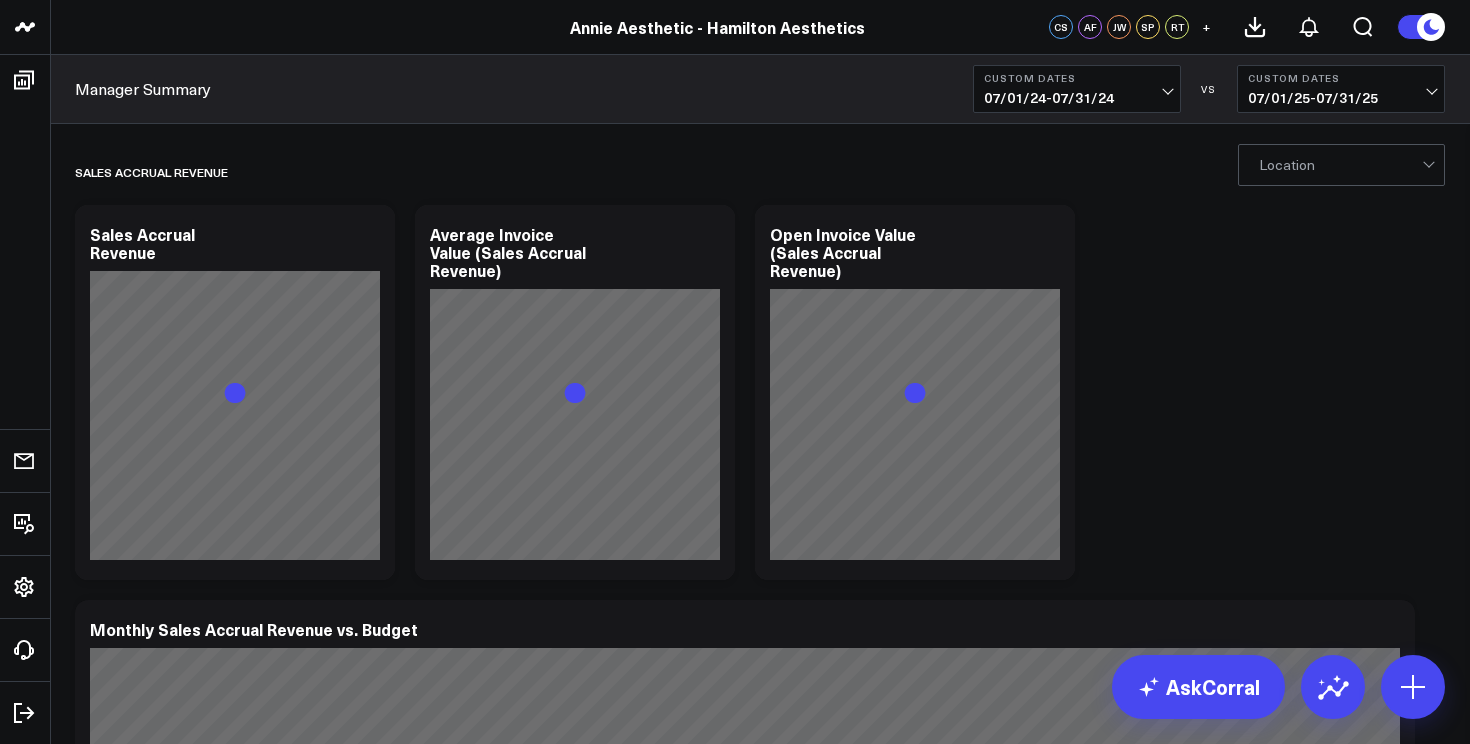 scroll, scrollTop: 0, scrollLeft: 0, axis: both 